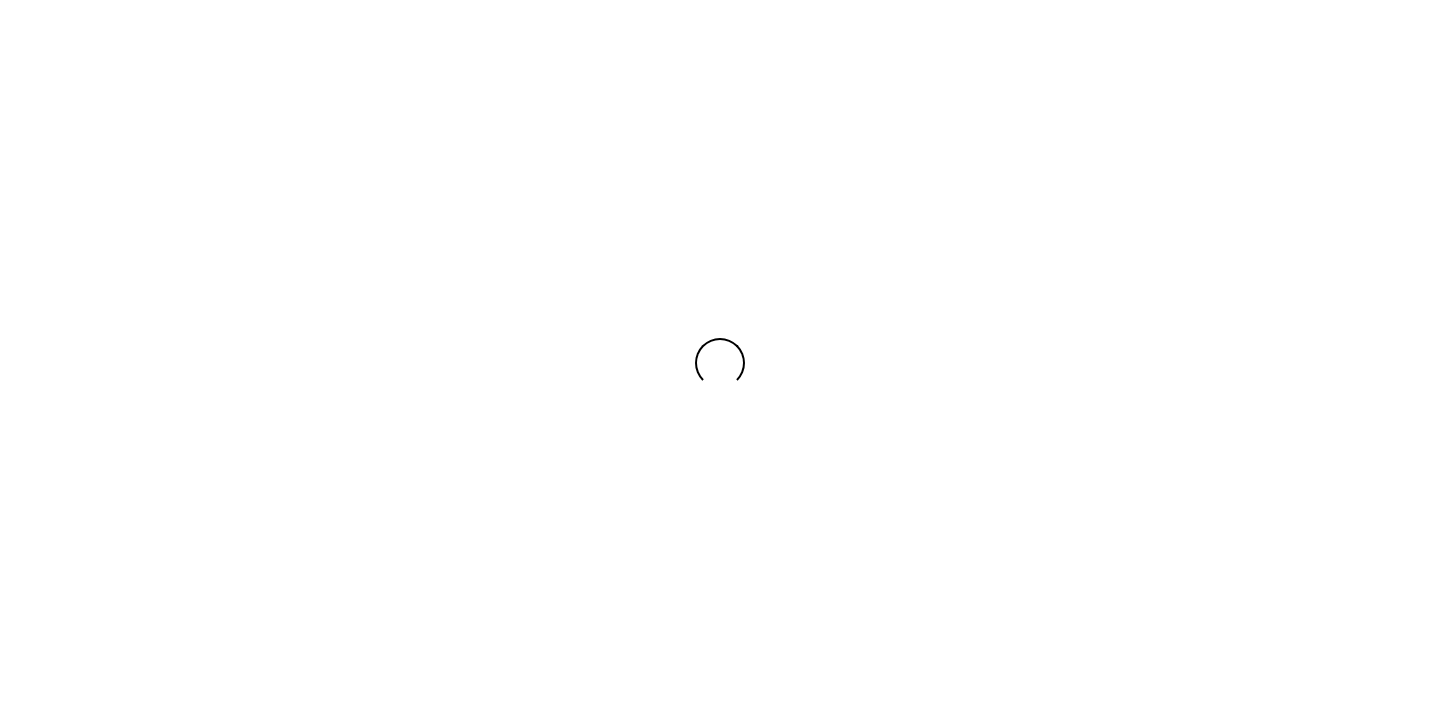 scroll, scrollTop: 0, scrollLeft: 0, axis: both 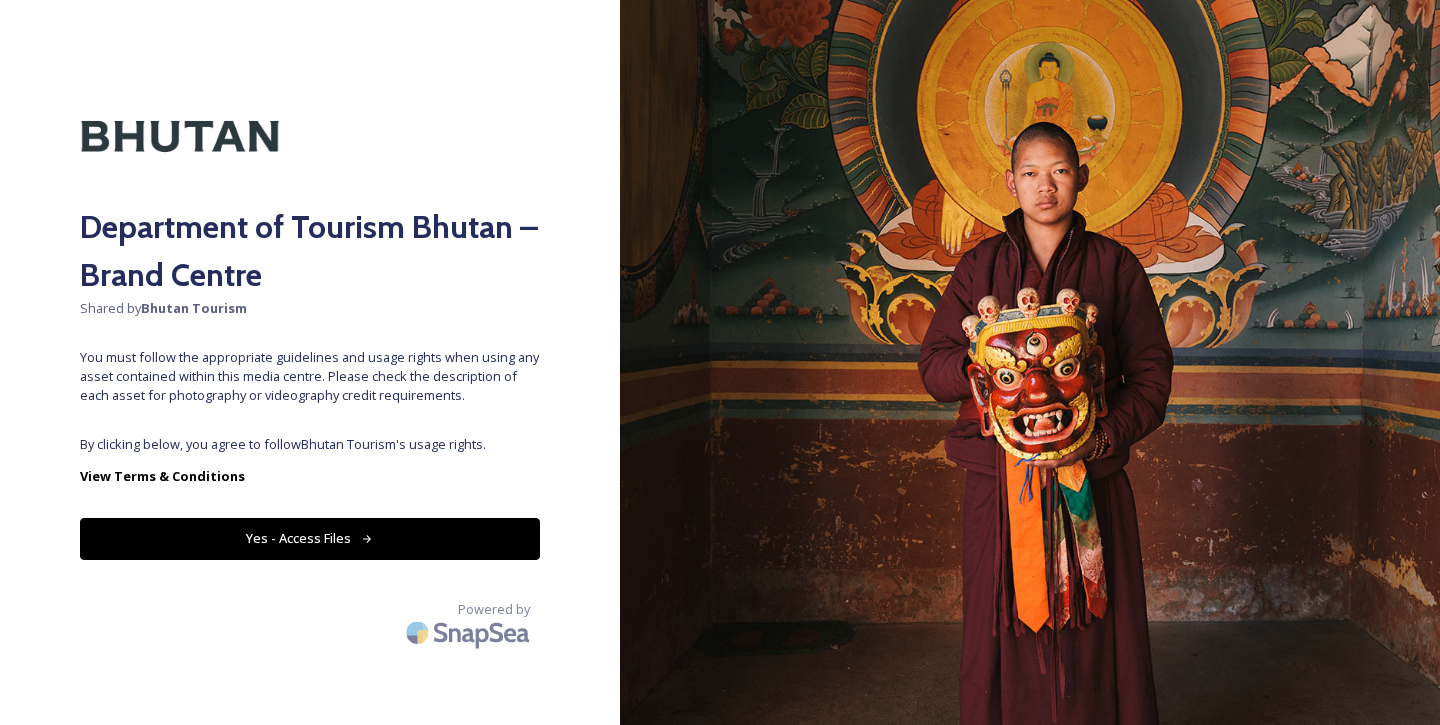 click on "Yes - Access Files" at bounding box center [310, 538] 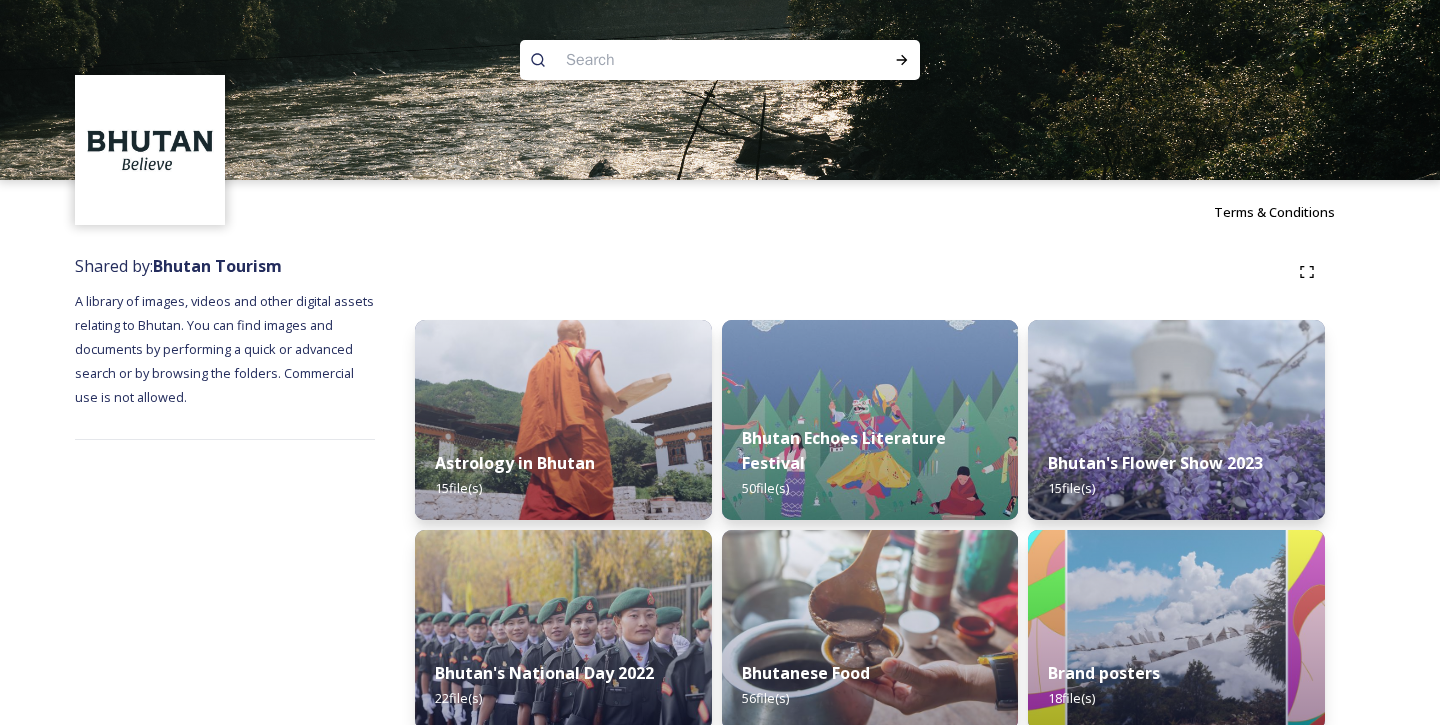 click at bounding box center (681, 60) 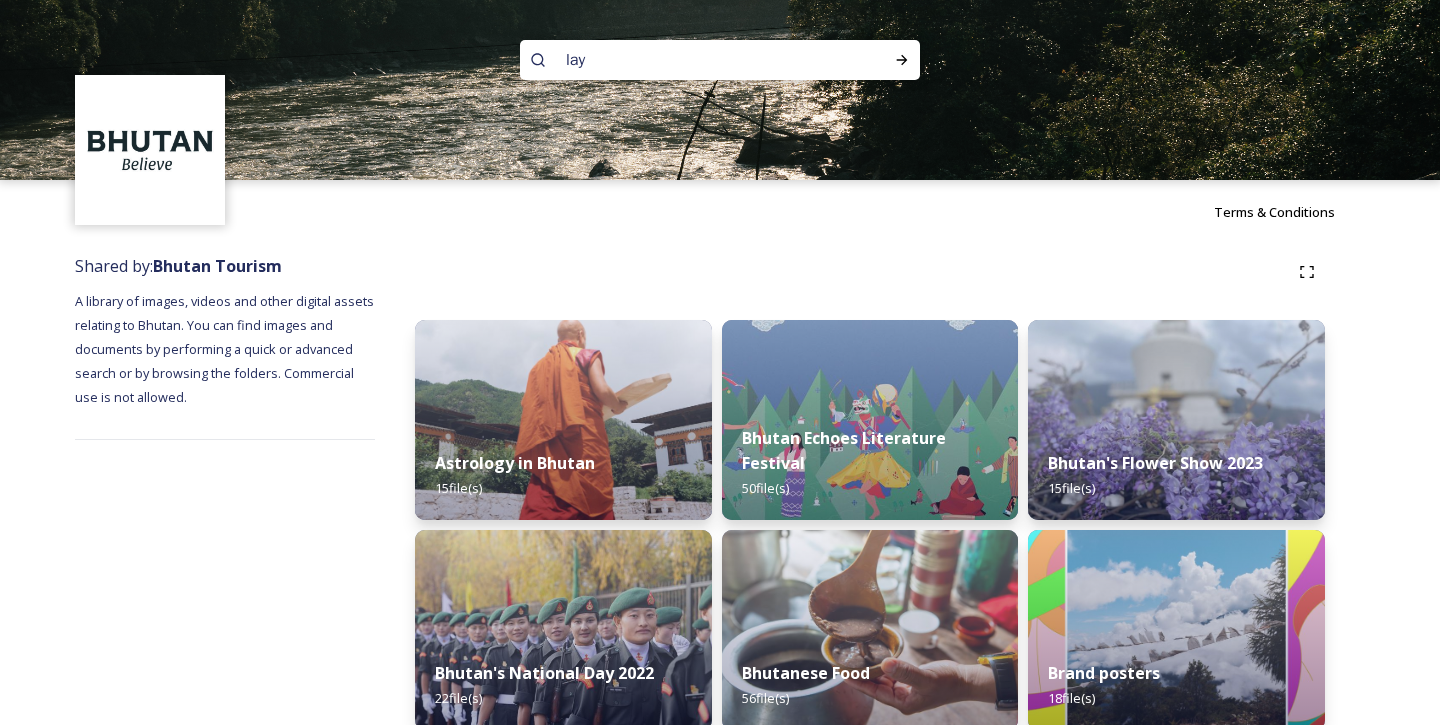 type on "laya" 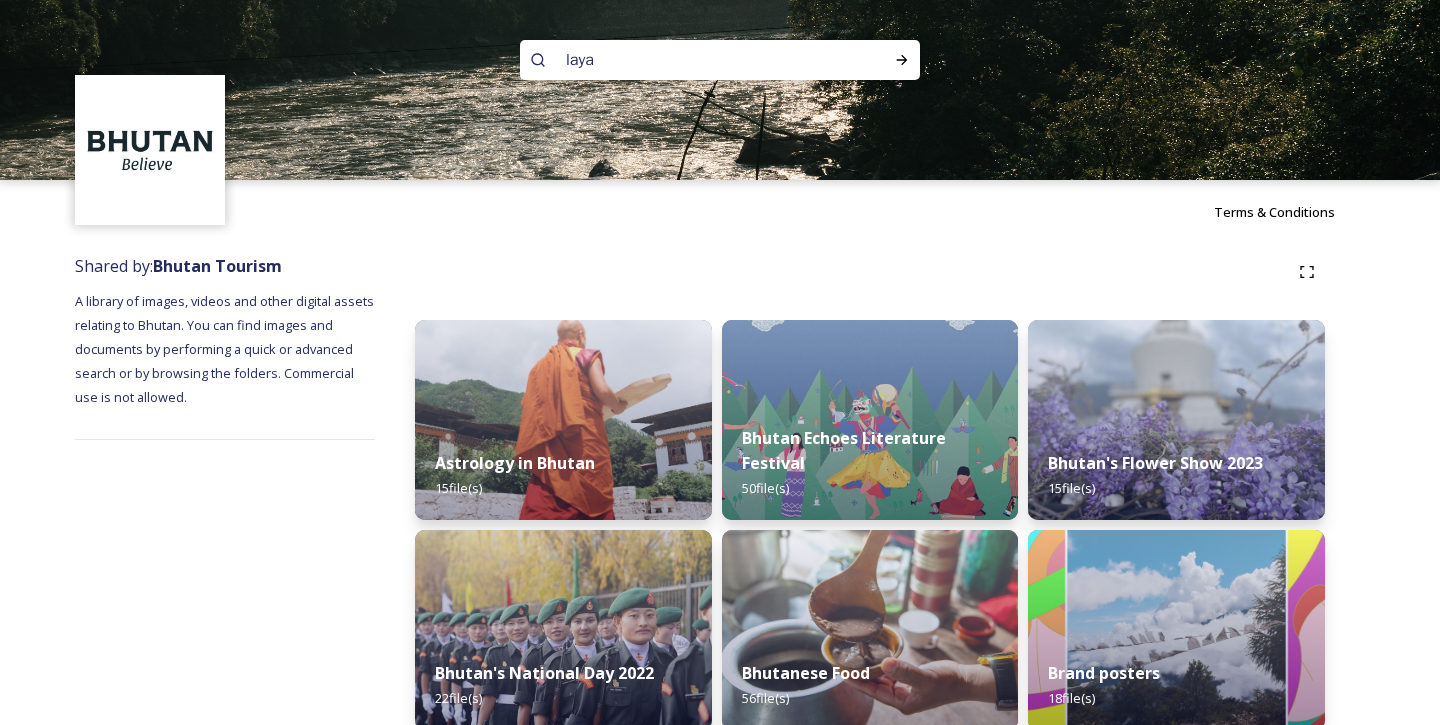 type 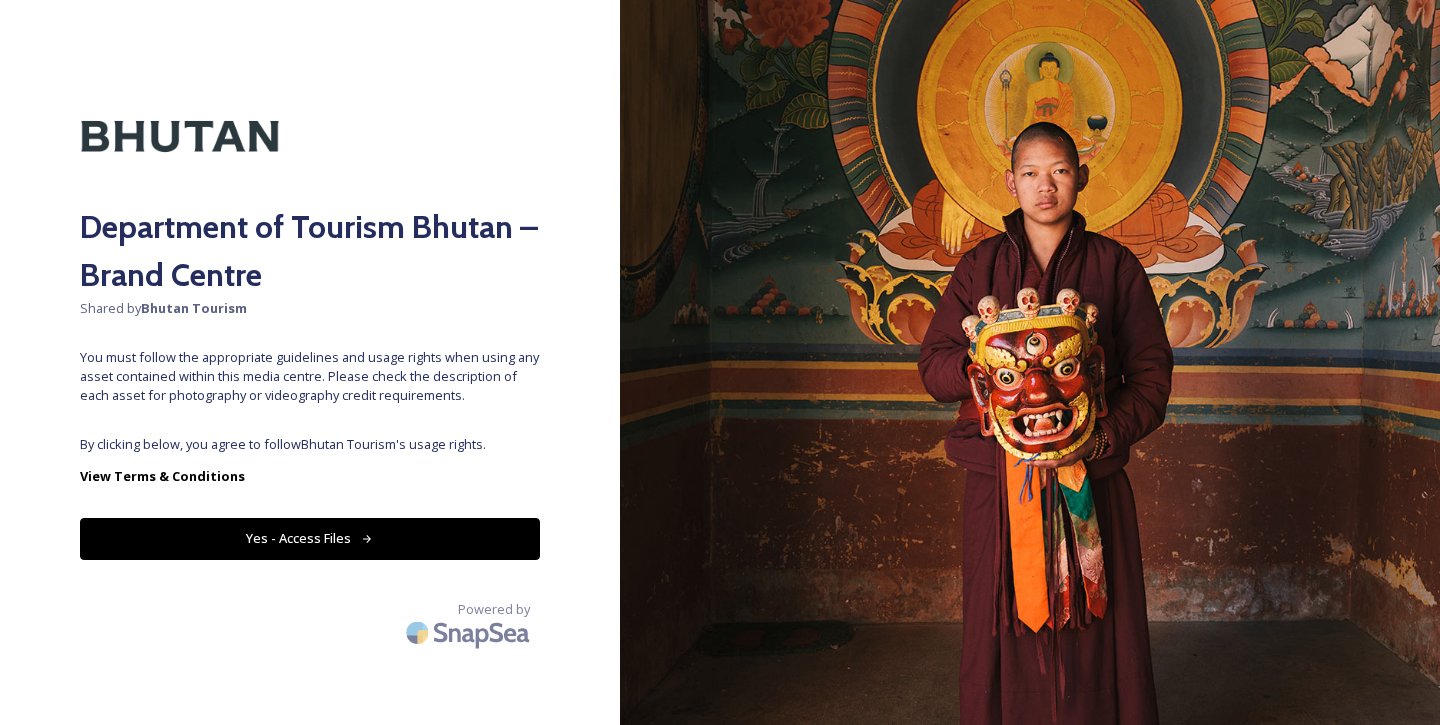 click on "Yes - Access Files" at bounding box center [310, 538] 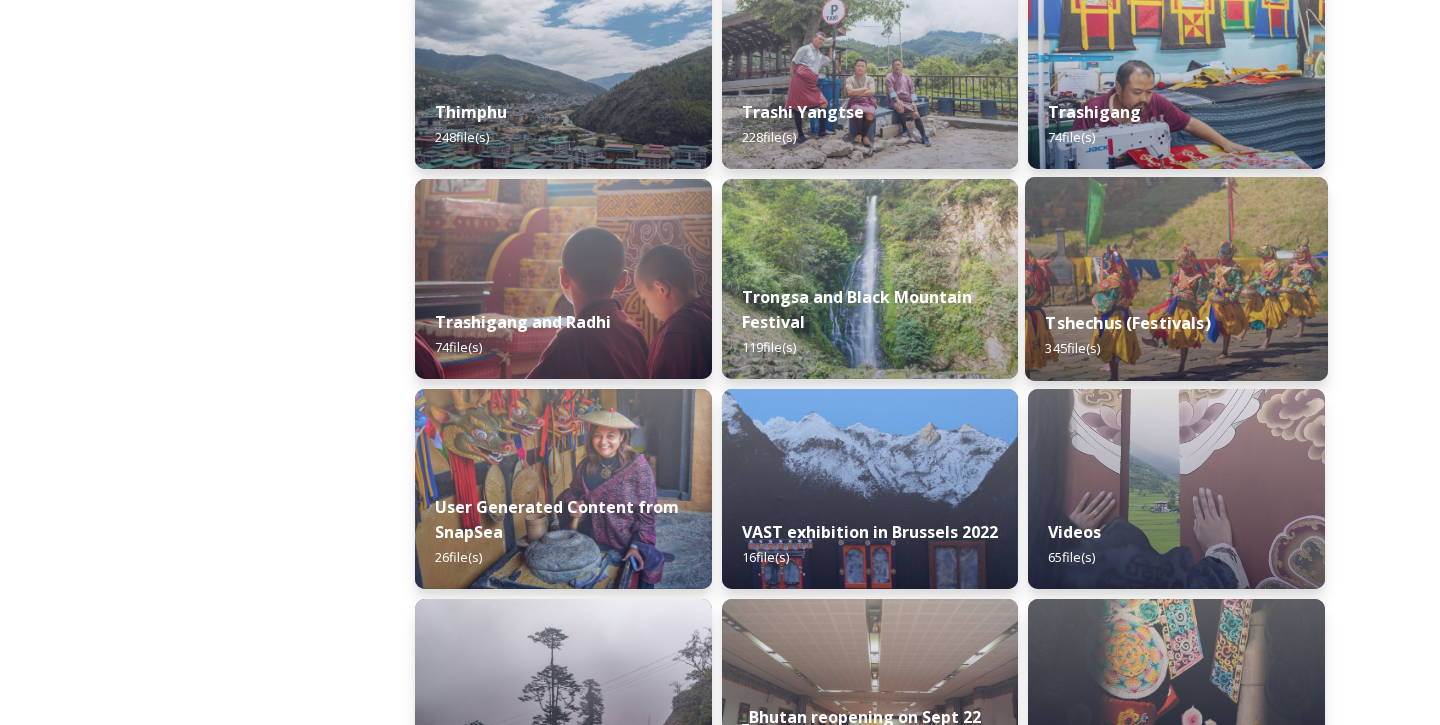 scroll, scrollTop: 2448, scrollLeft: 0, axis: vertical 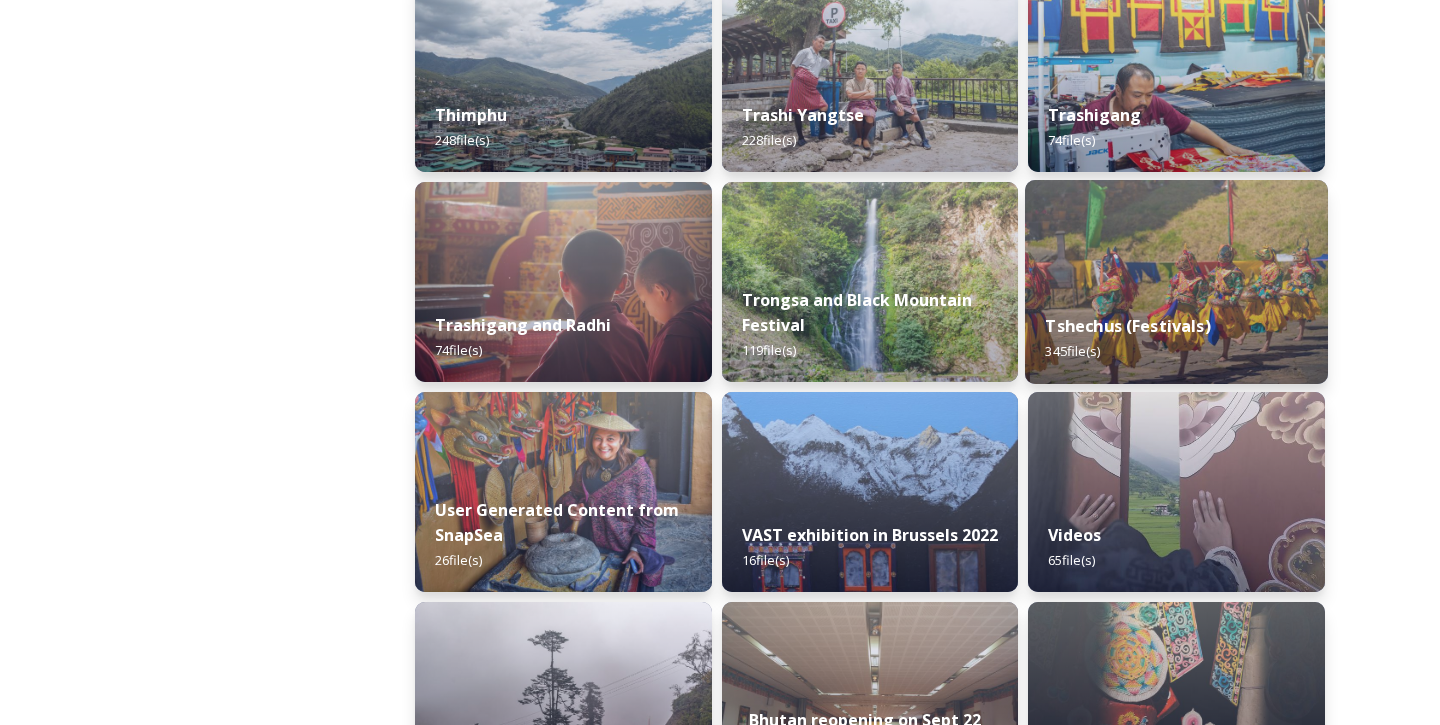 click on "Tshechus (Festivals)  345  file(s)" at bounding box center [1176, 338] 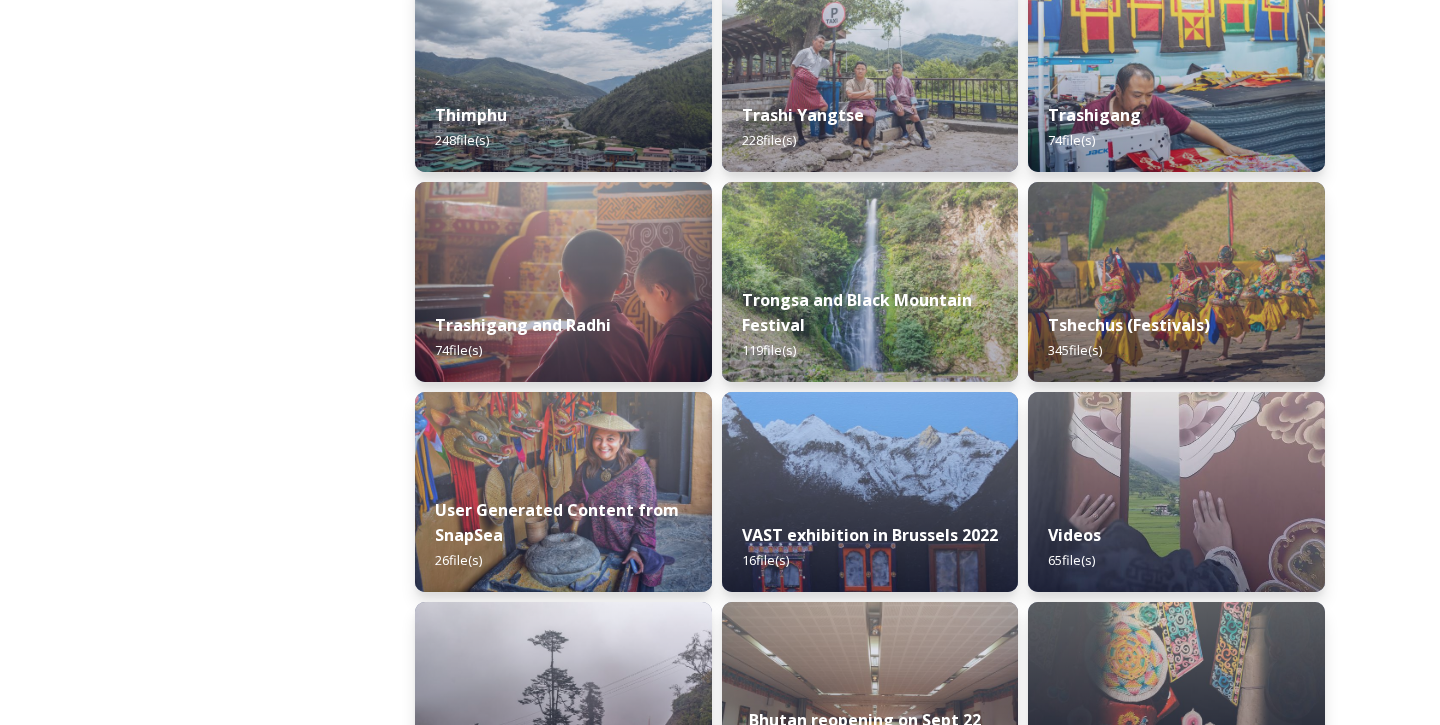 scroll, scrollTop: 0, scrollLeft: 0, axis: both 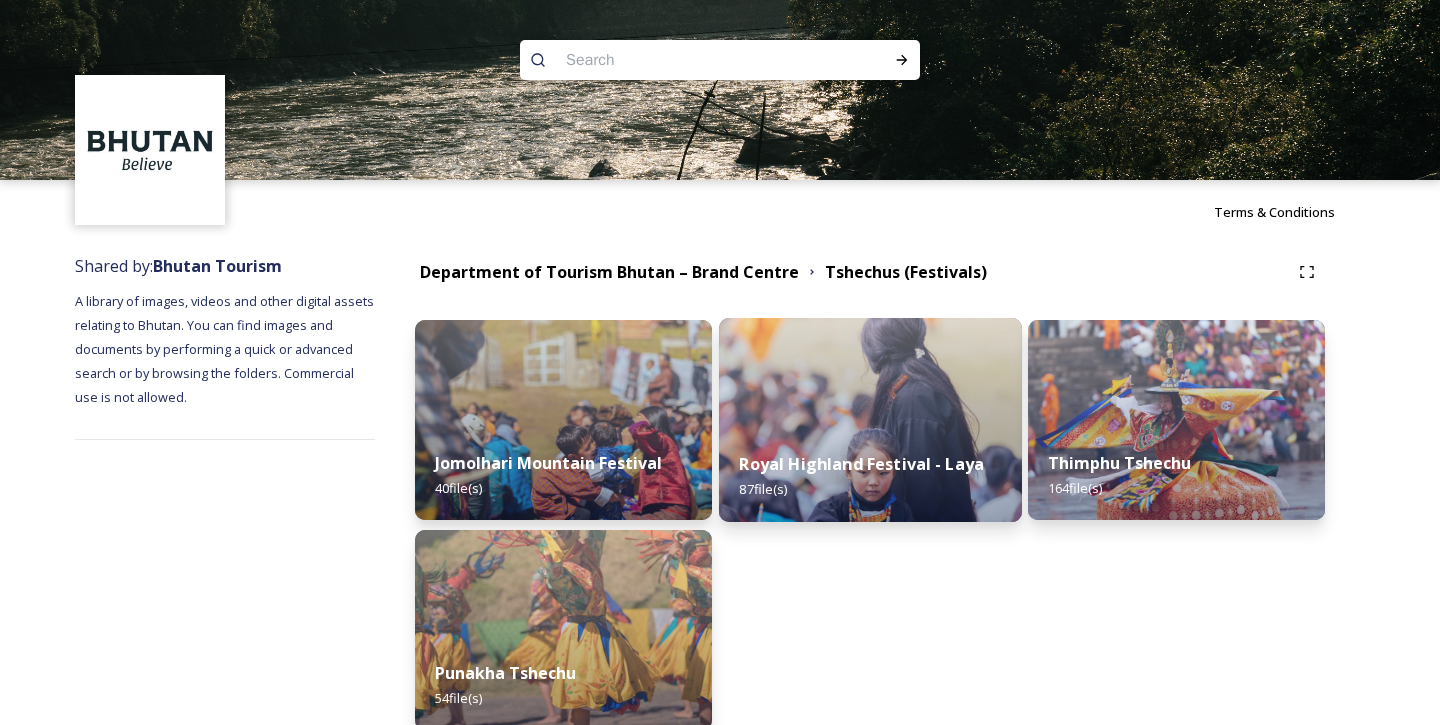 click on "Royal Highland Festival - Laya 87  file(s)" at bounding box center (870, 476) 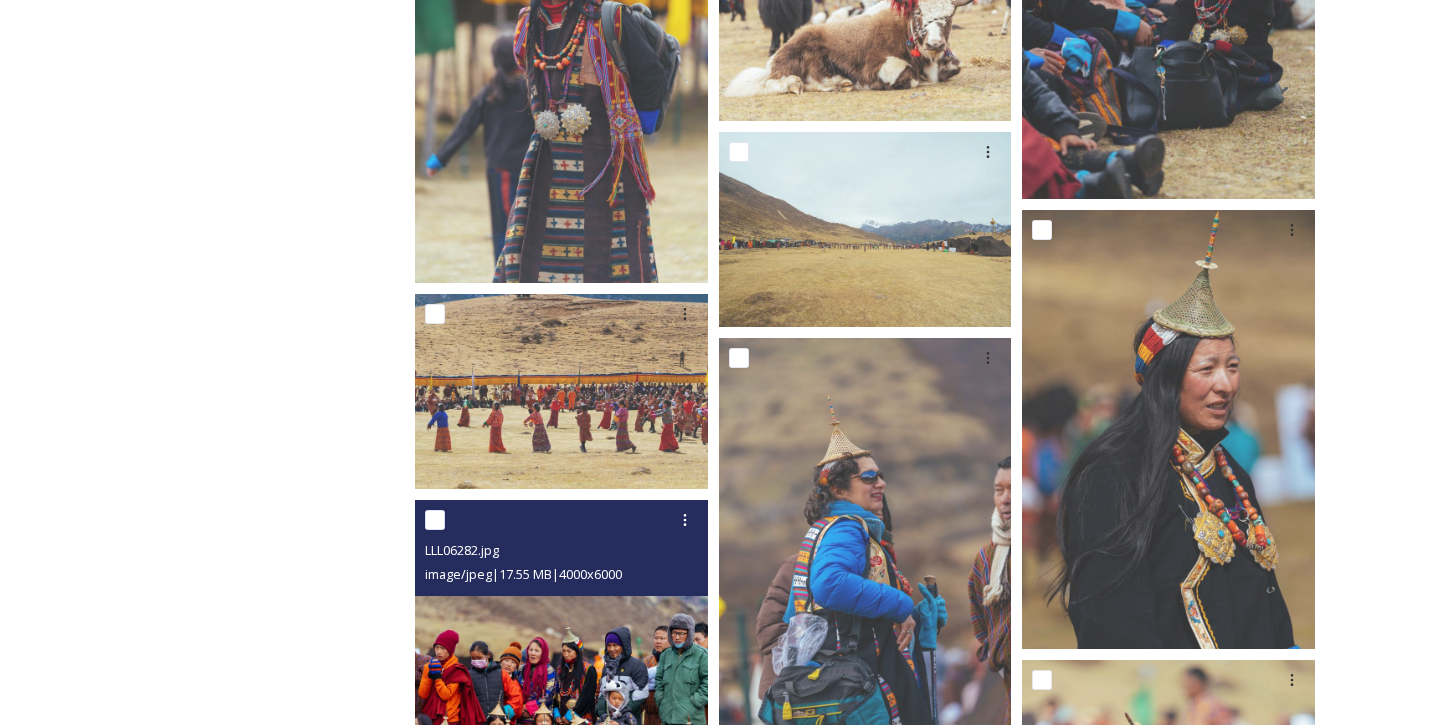 scroll, scrollTop: 6432, scrollLeft: 0, axis: vertical 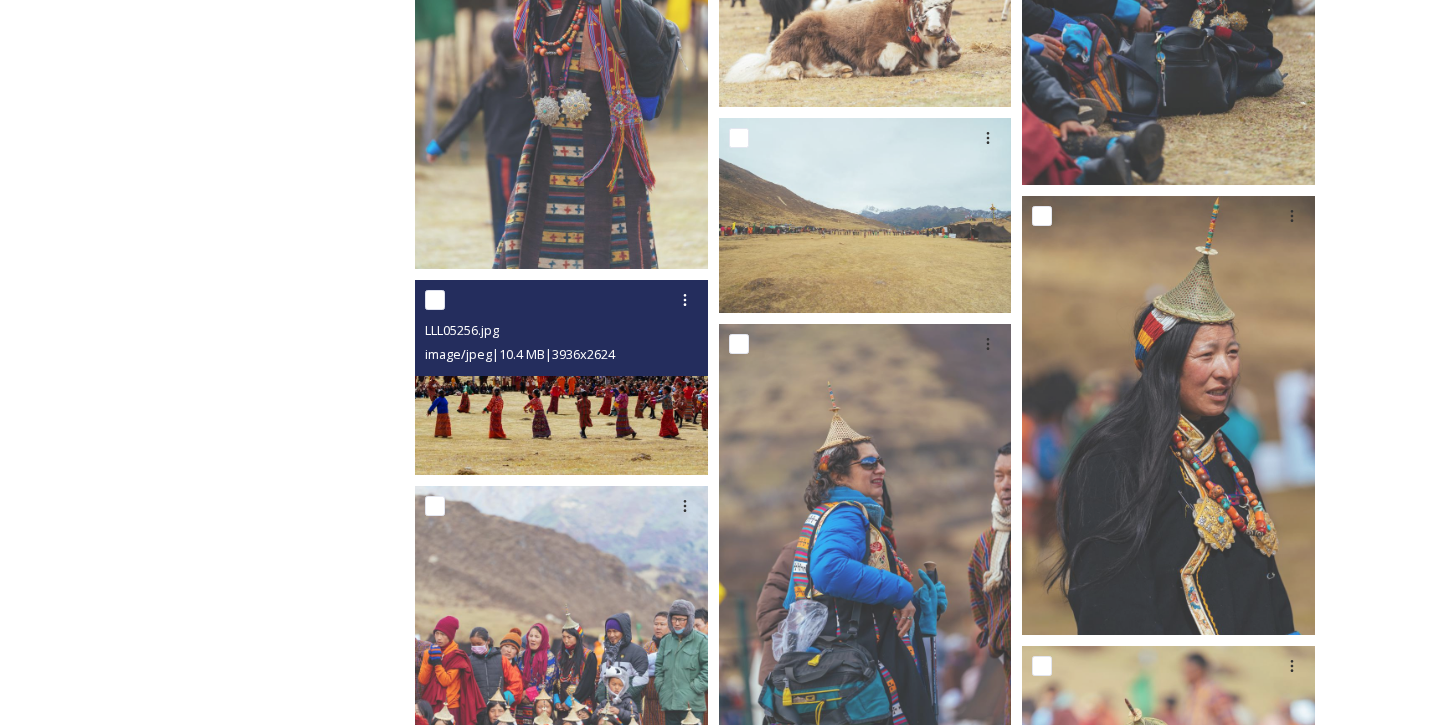 click at bounding box center [561, 377] 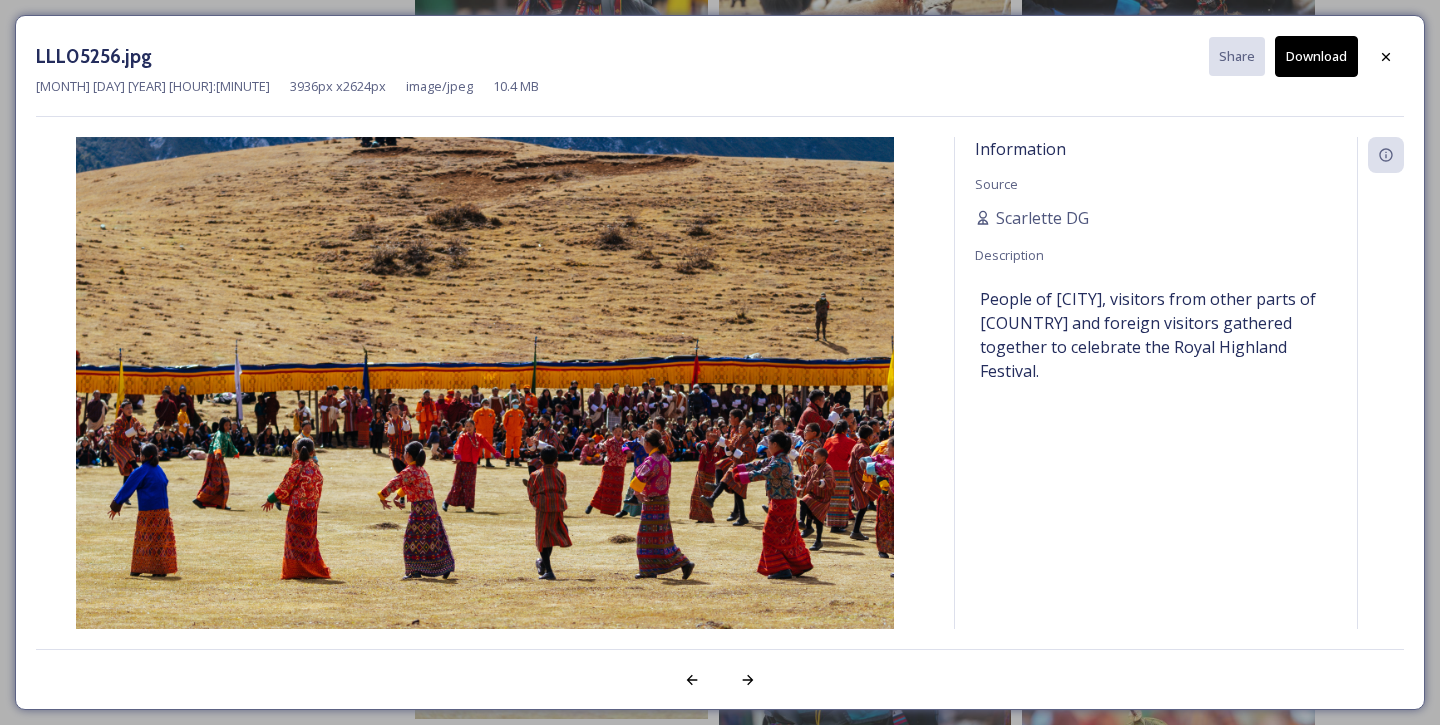 click on "Download" at bounding box center [1316, 56] 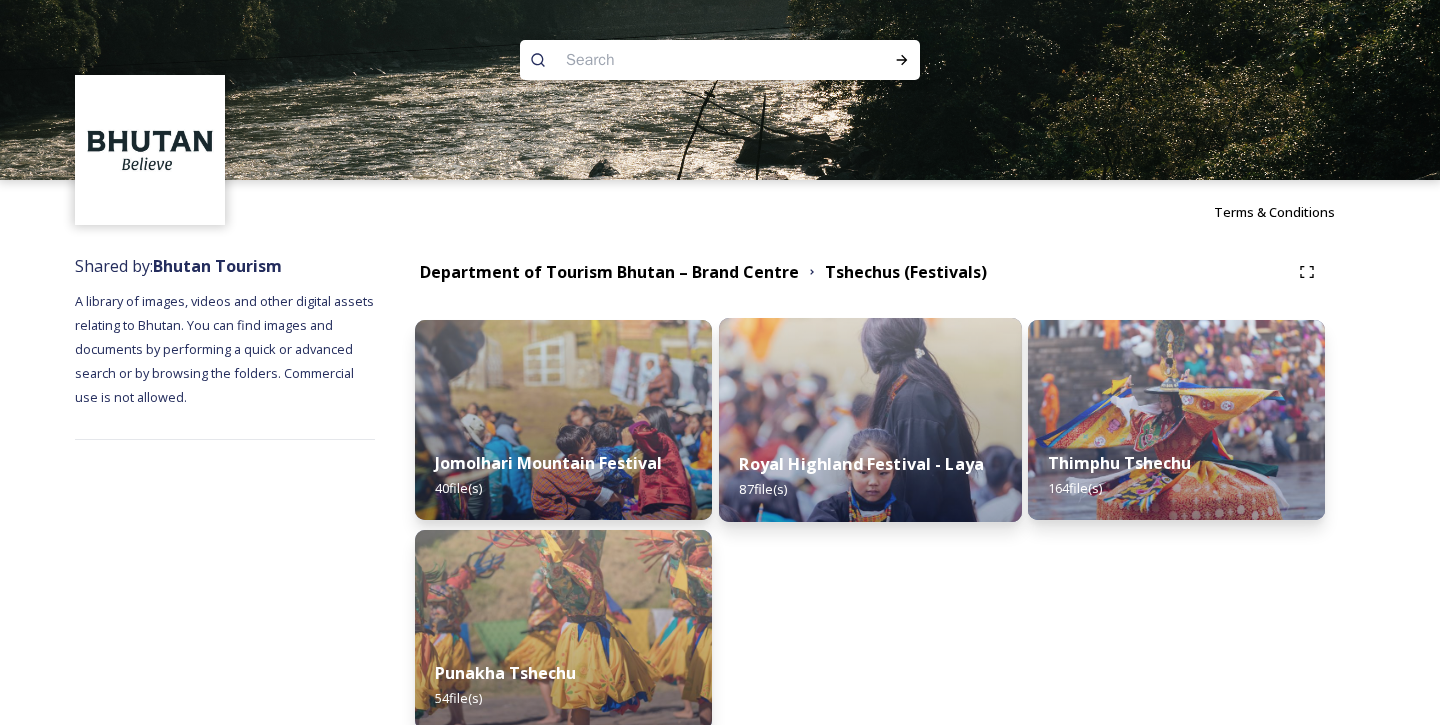 click at bounding box center [870, 420] 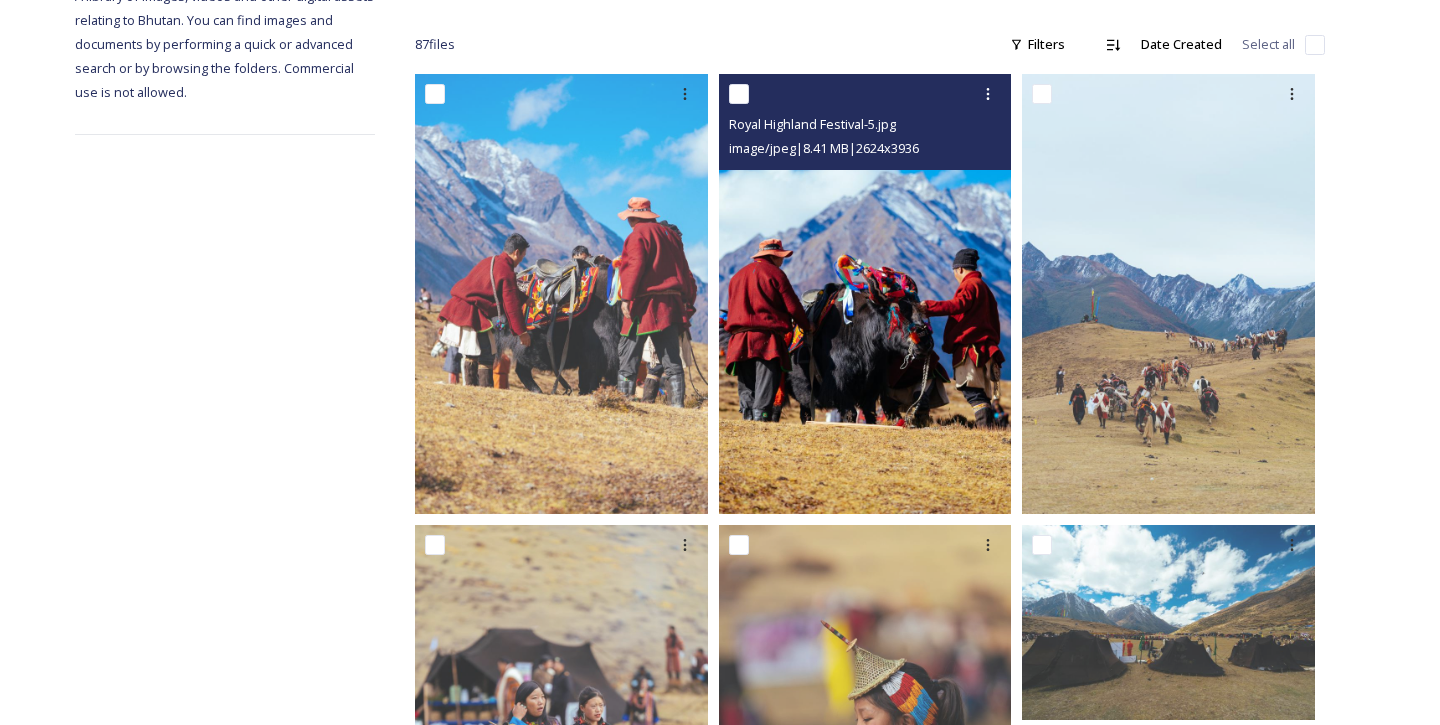 scroll, scrollTop: 274, scrollLeft: 0, axis: vertical 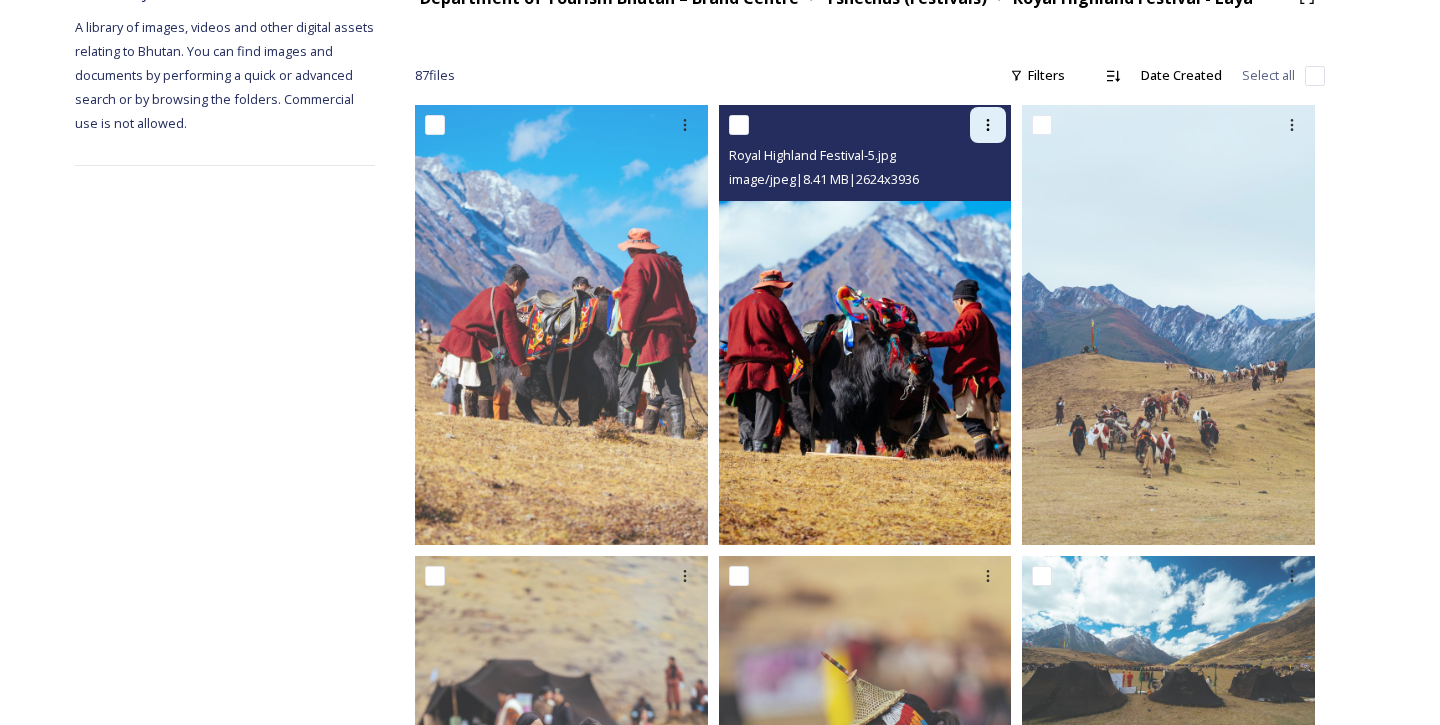 click 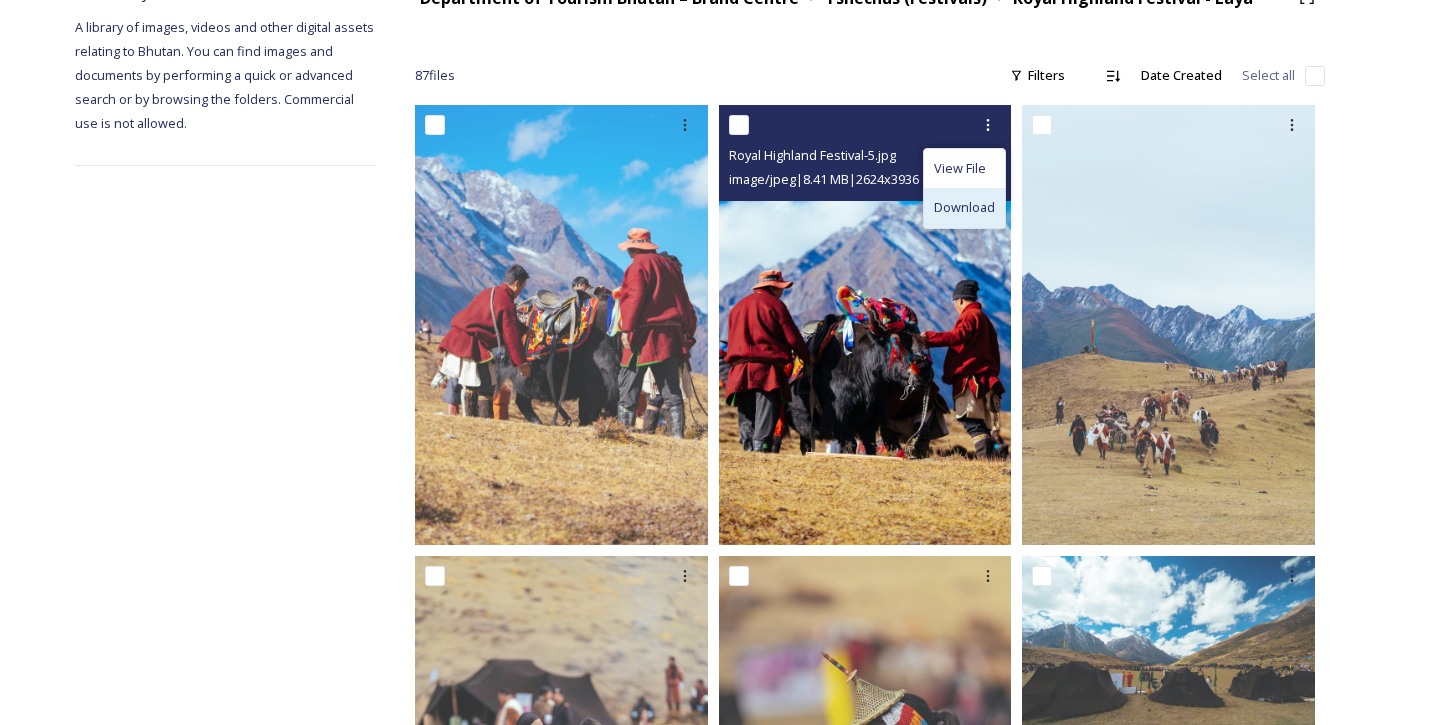 click on "Download" at bounding box center [964, 207] 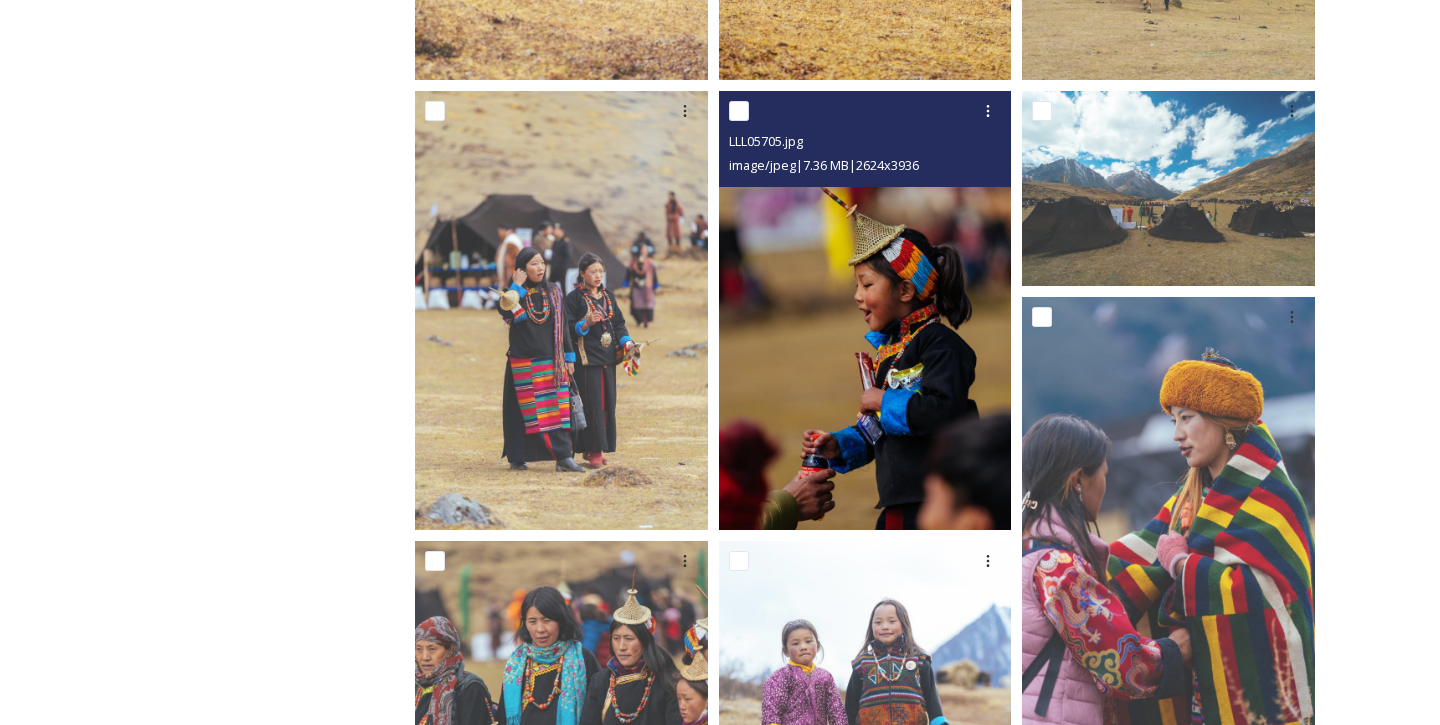 scroll, scrollTop: 740, scrollLeft: 0, axis: vertical 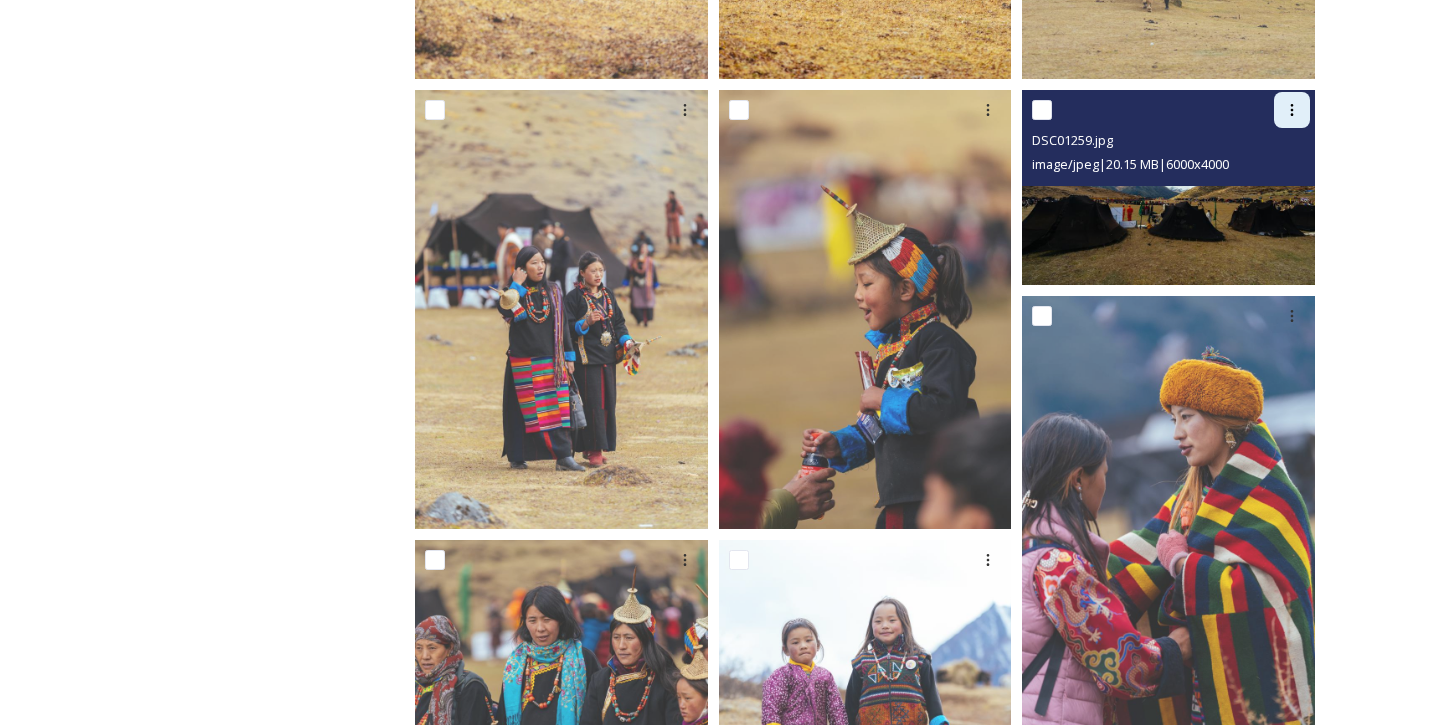 click 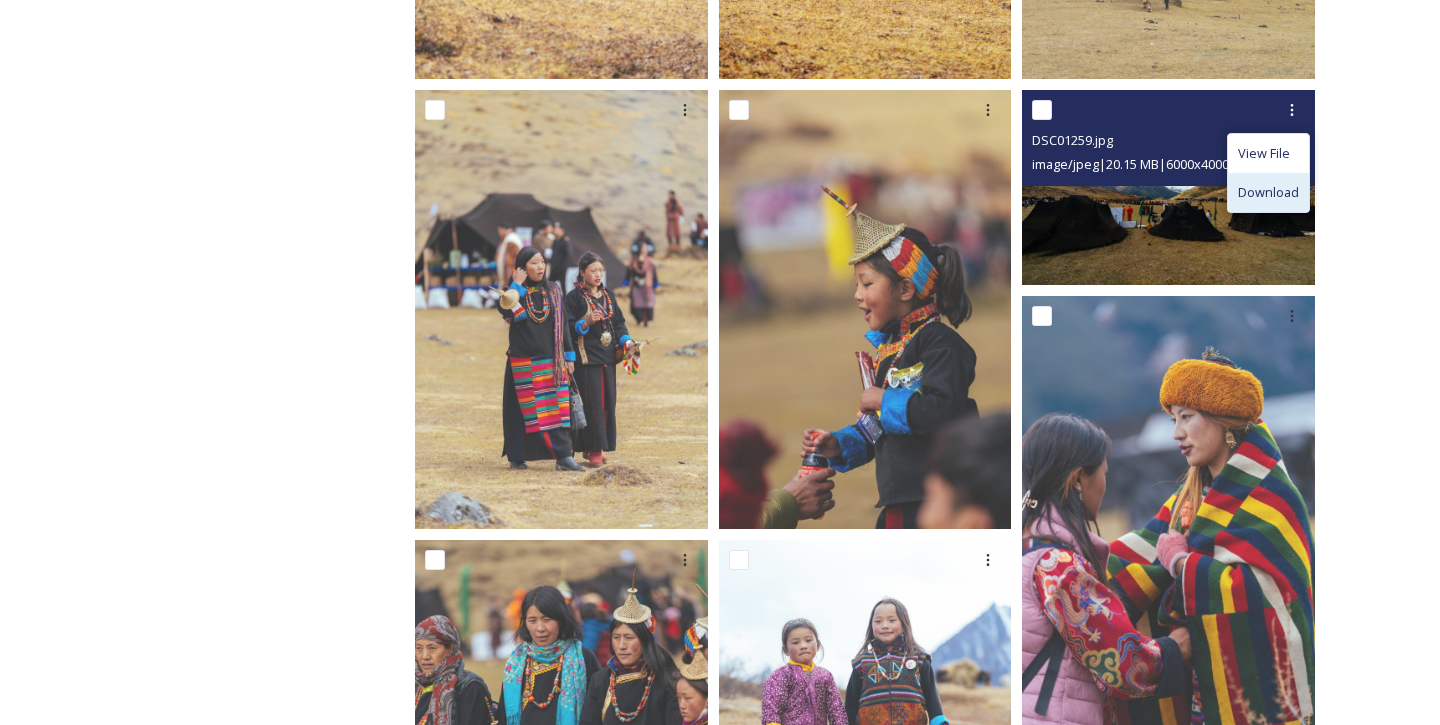 click on "Download" at bounding box center (1268, 192) 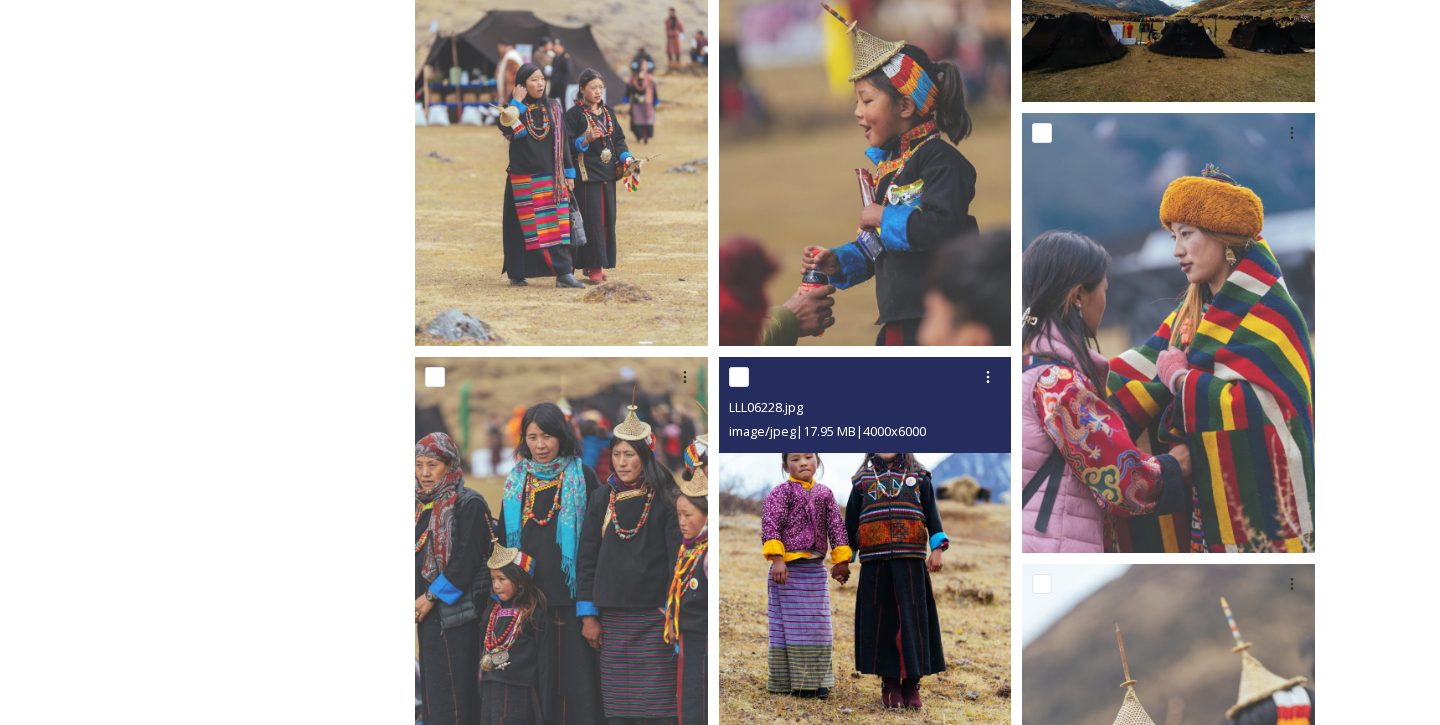 scroll, scrollTop: 916, scrollLeft: 0, axis: vertical 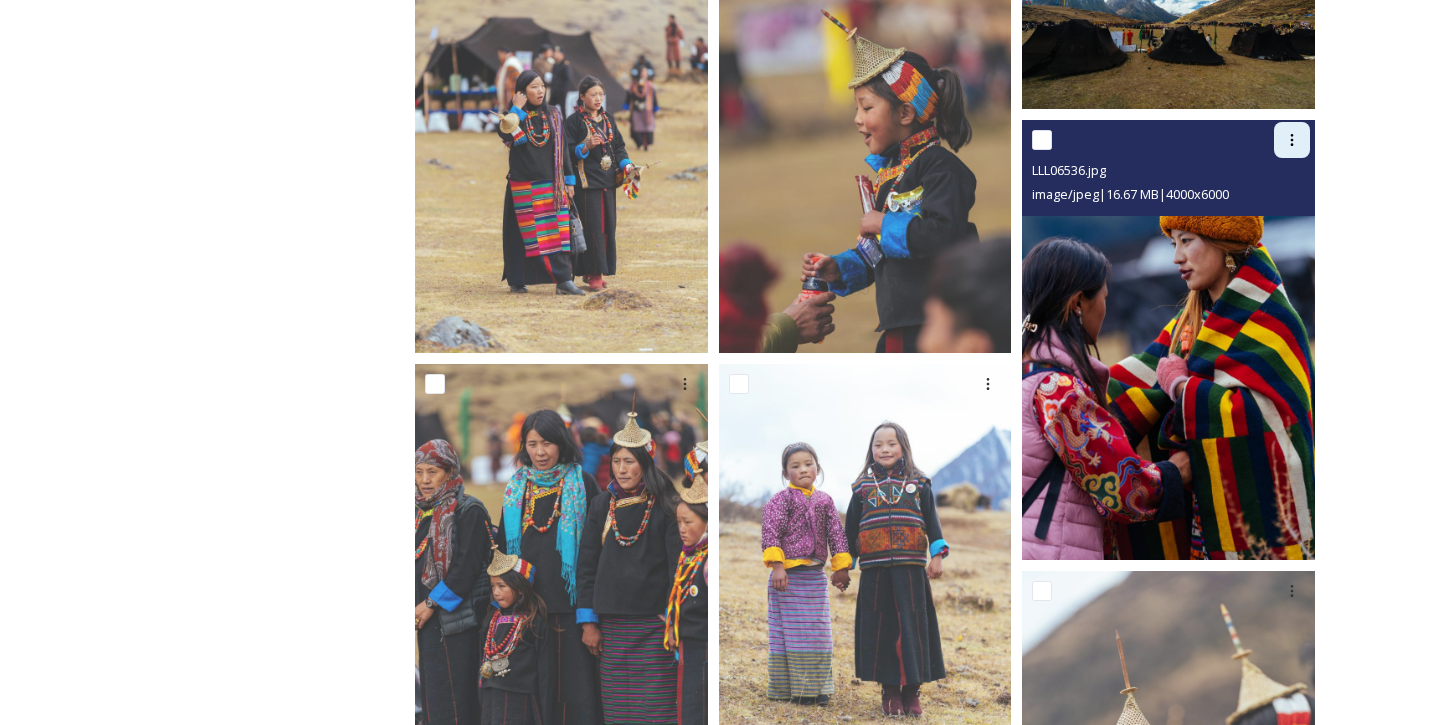 click 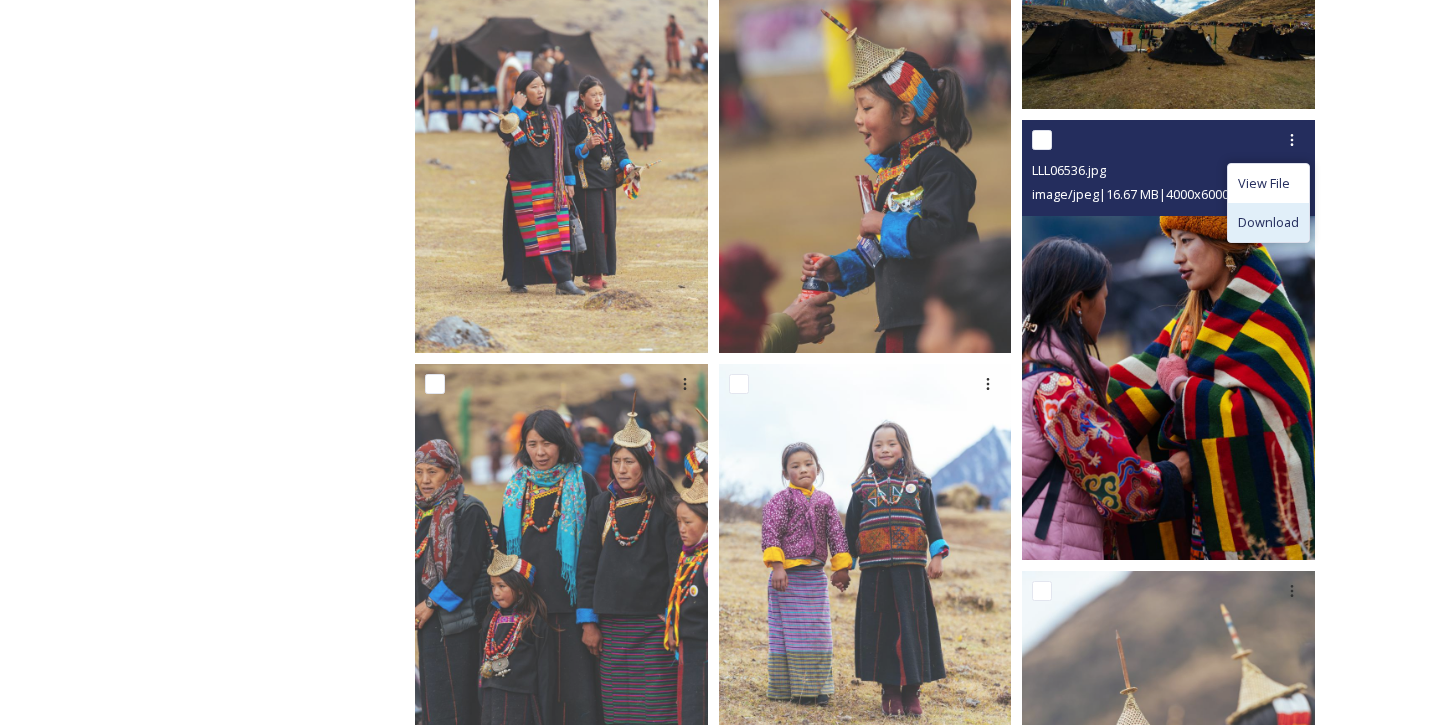 click on "Download" at bounding box center (1268, 222) 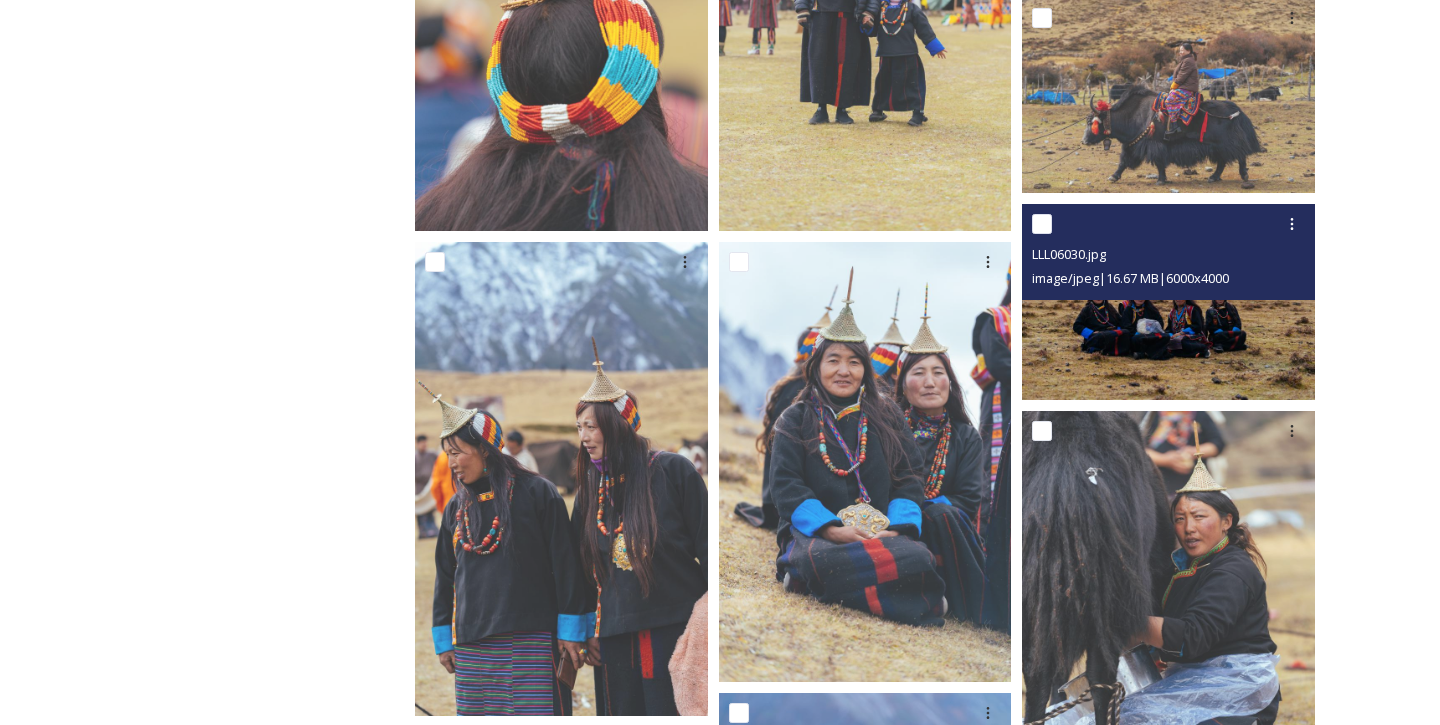 scroll, scrollTop: 1963, scrollLeft: 0, axis: vertical 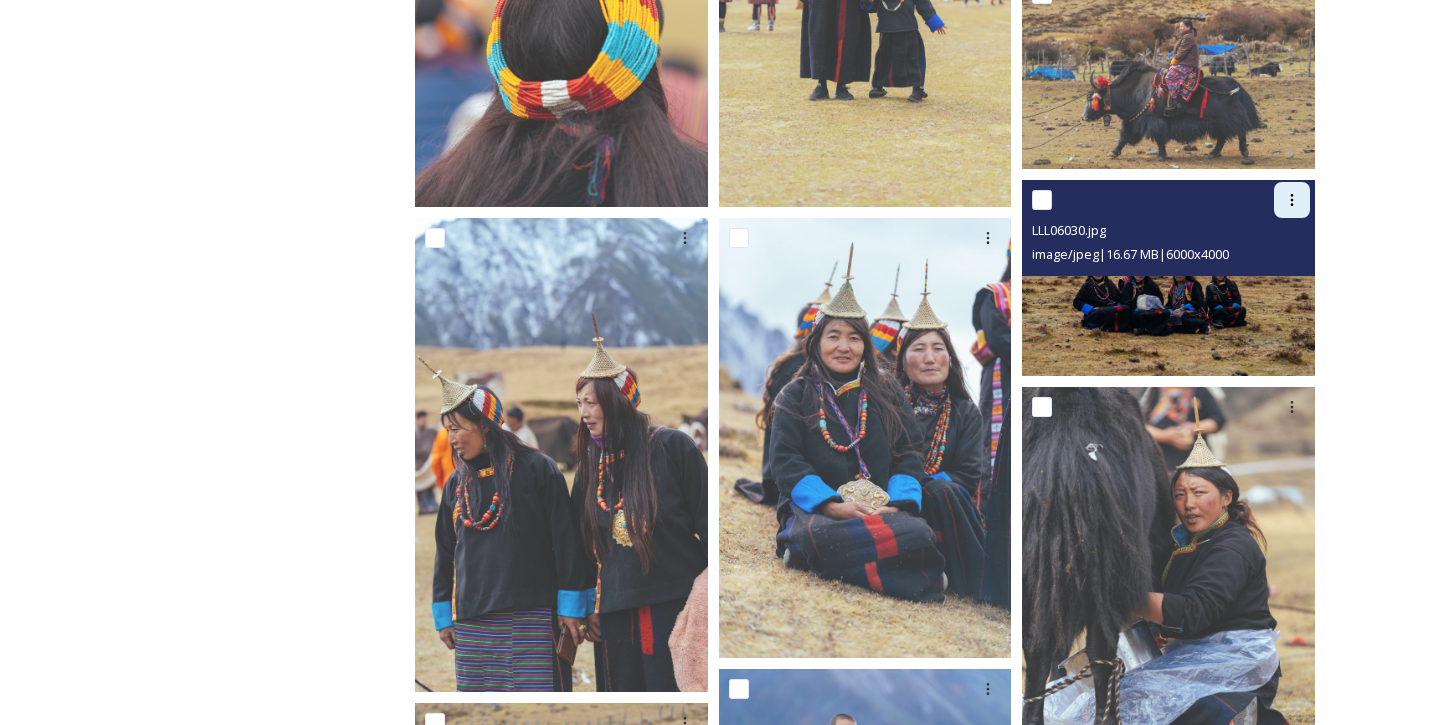 click 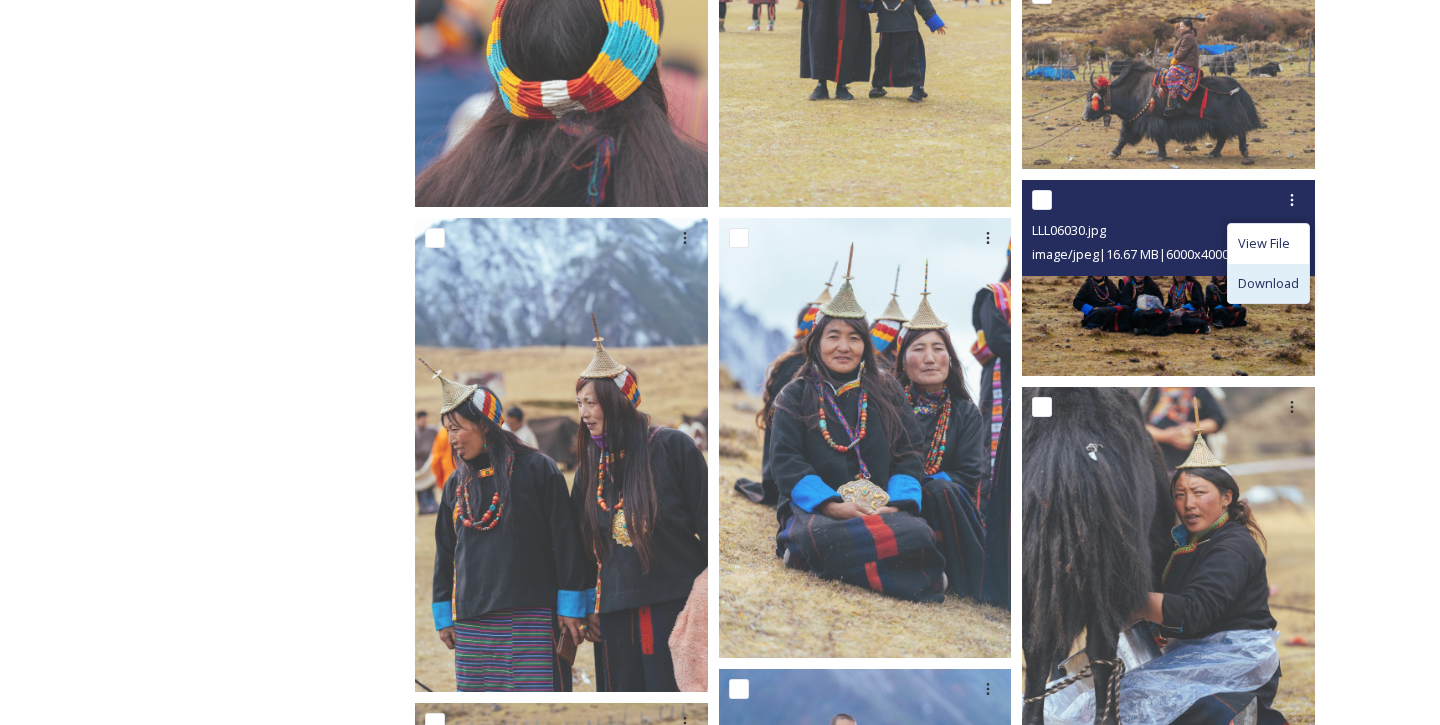 click on "Download" at bounding box center (1268, 283) 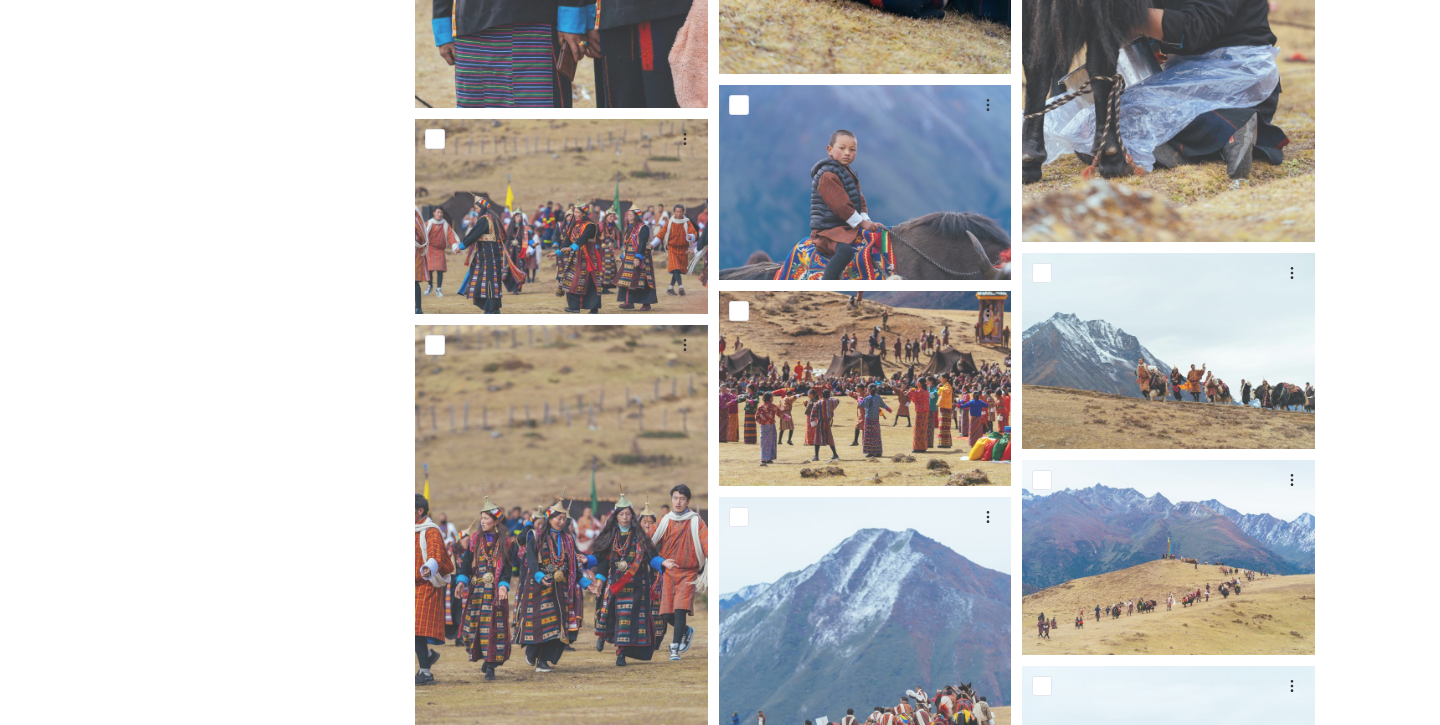 scroll, scrollTop: 2549, scrollLeft: 0, axis: vertical 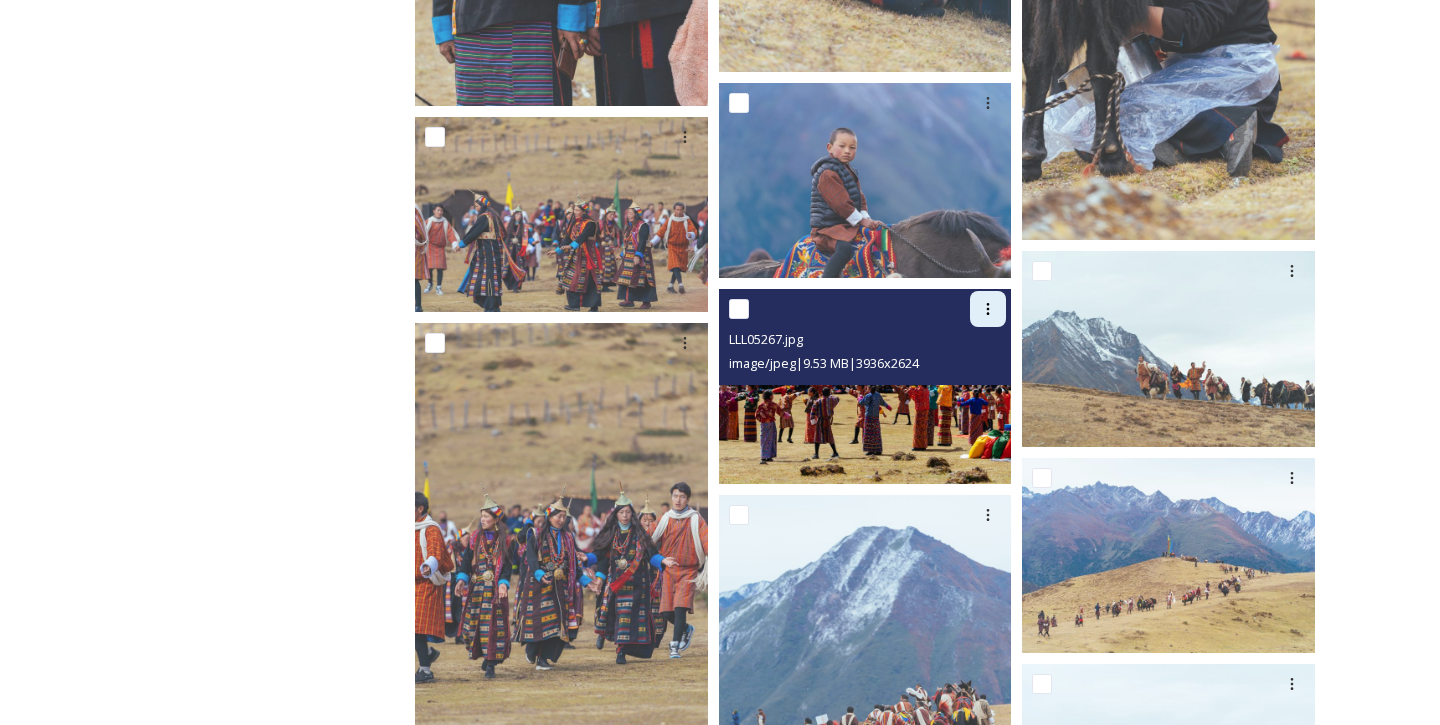click 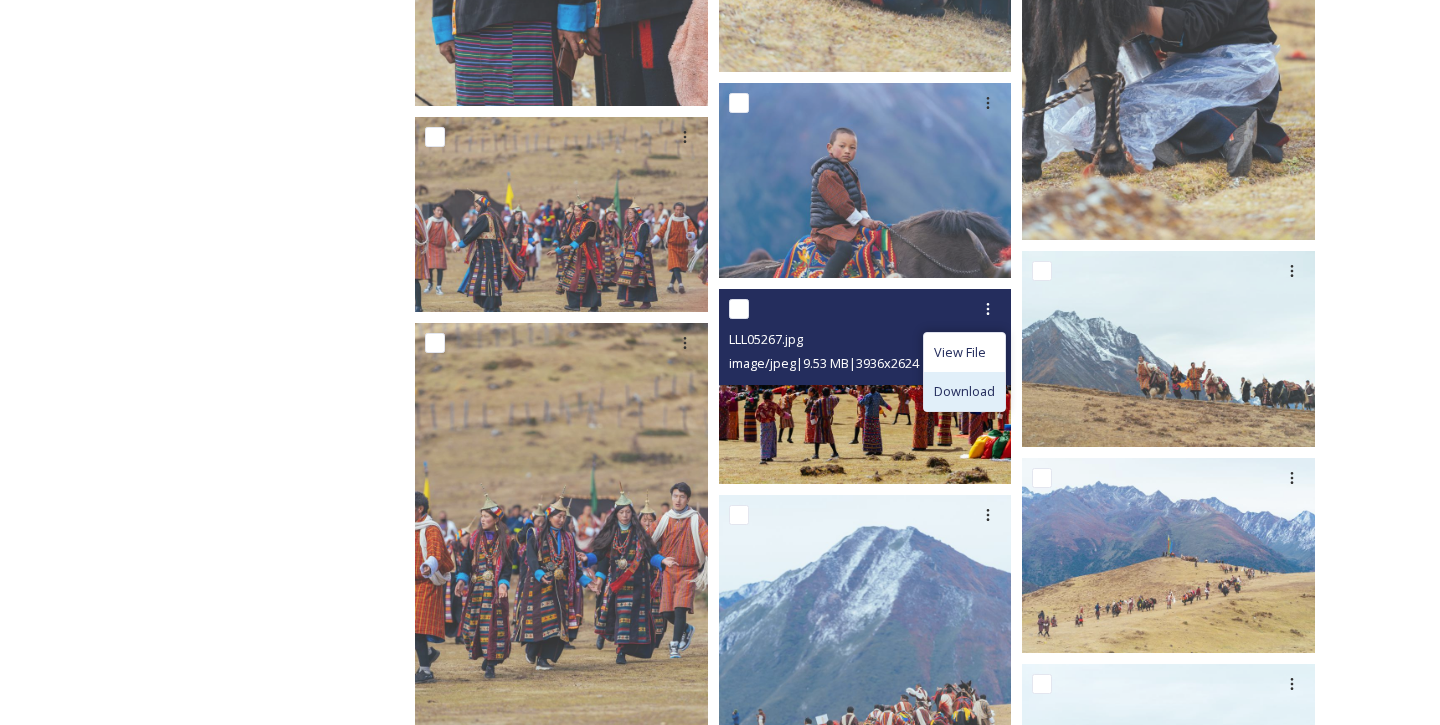 click on "Download" at bounding box center [964, 391] 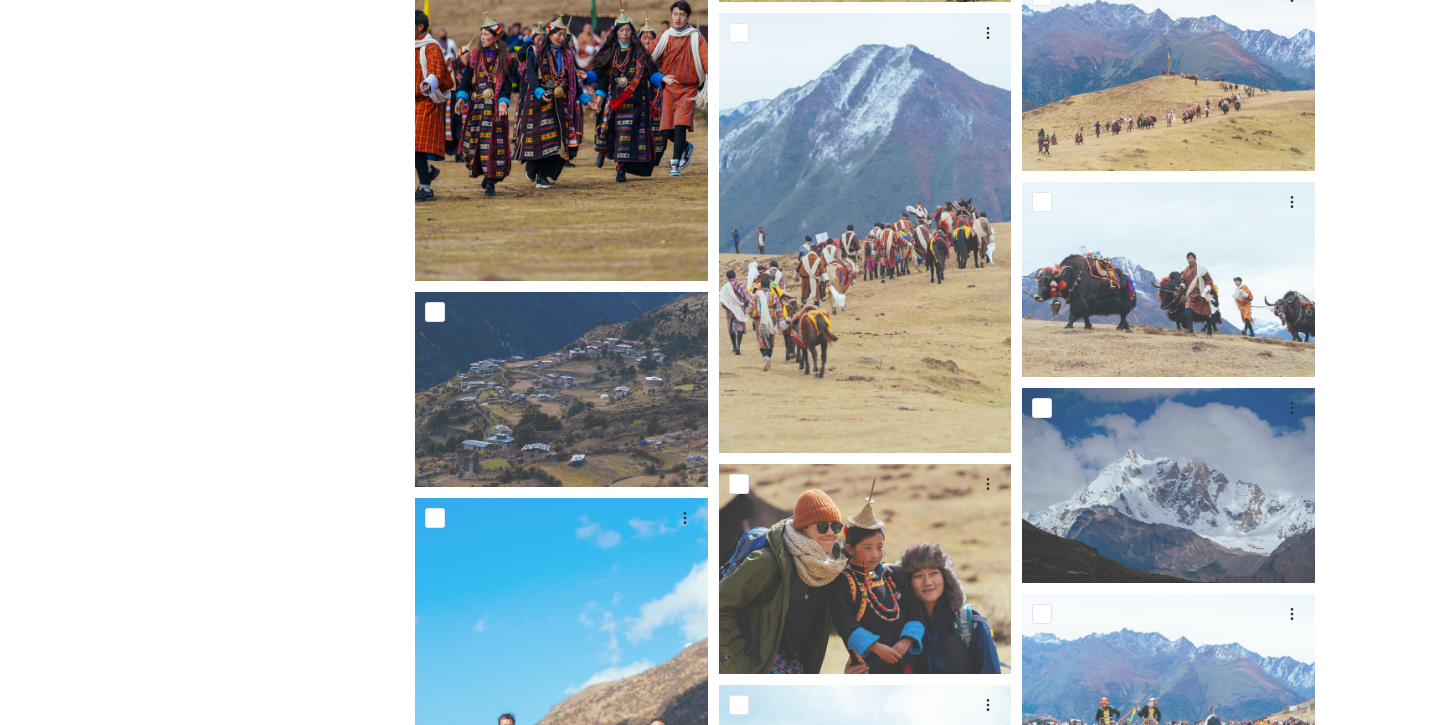 scroll, scrollTop: 2990, scrollLeft: 0, axis: vertical 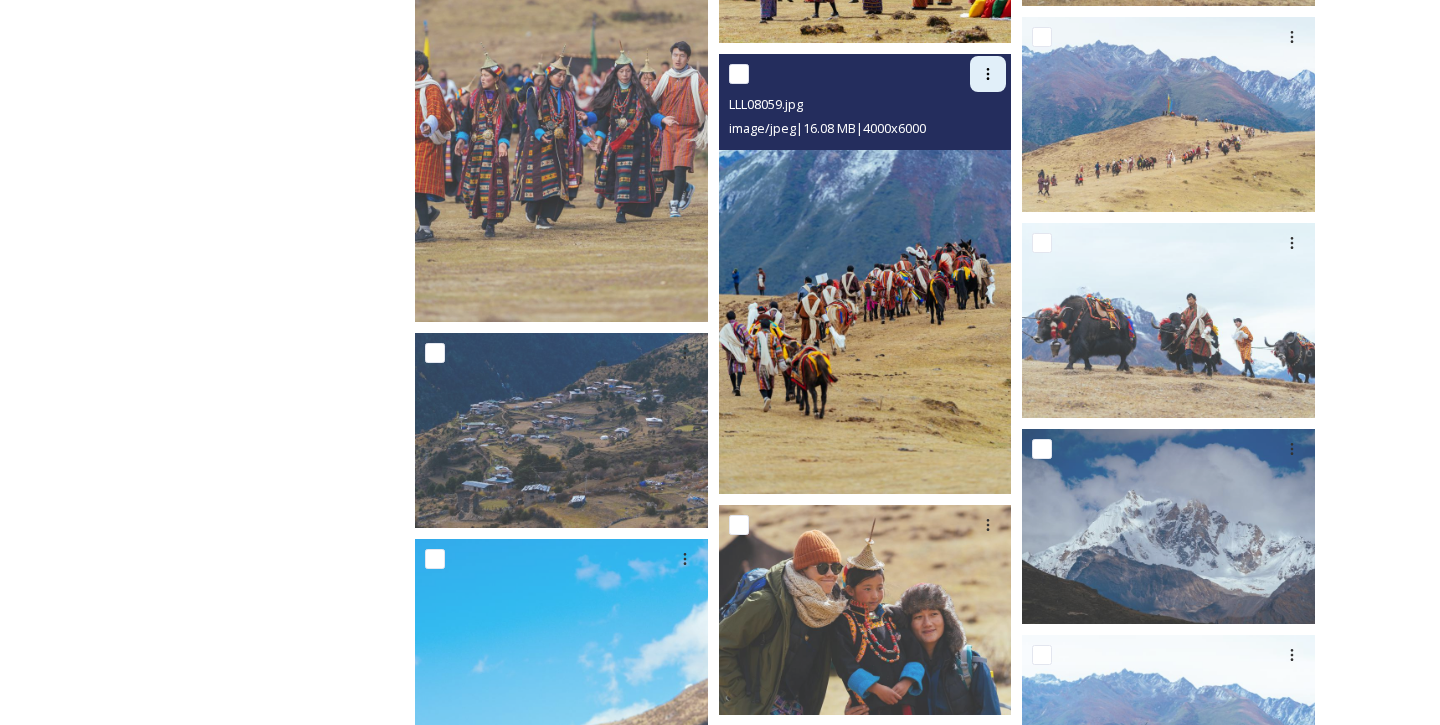 click 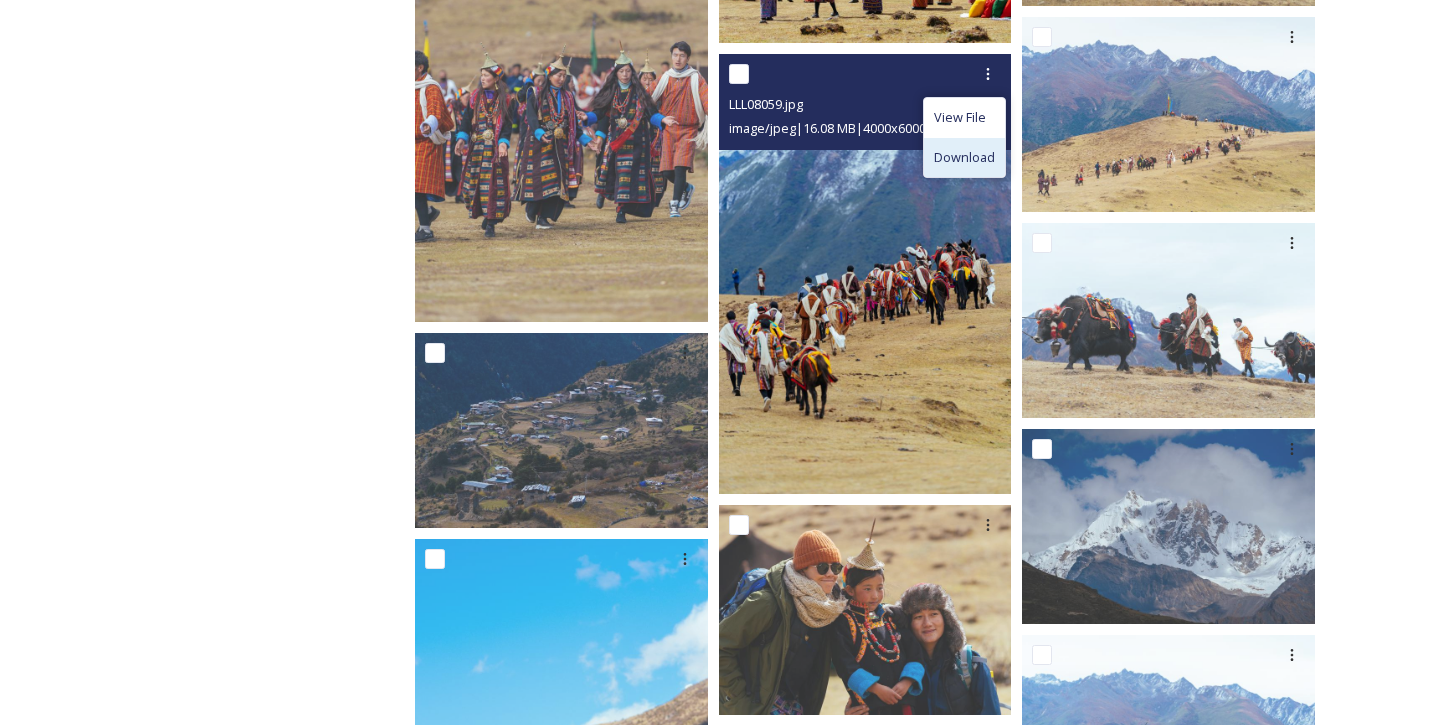 click on "Download" at bounding box center (964, 157) 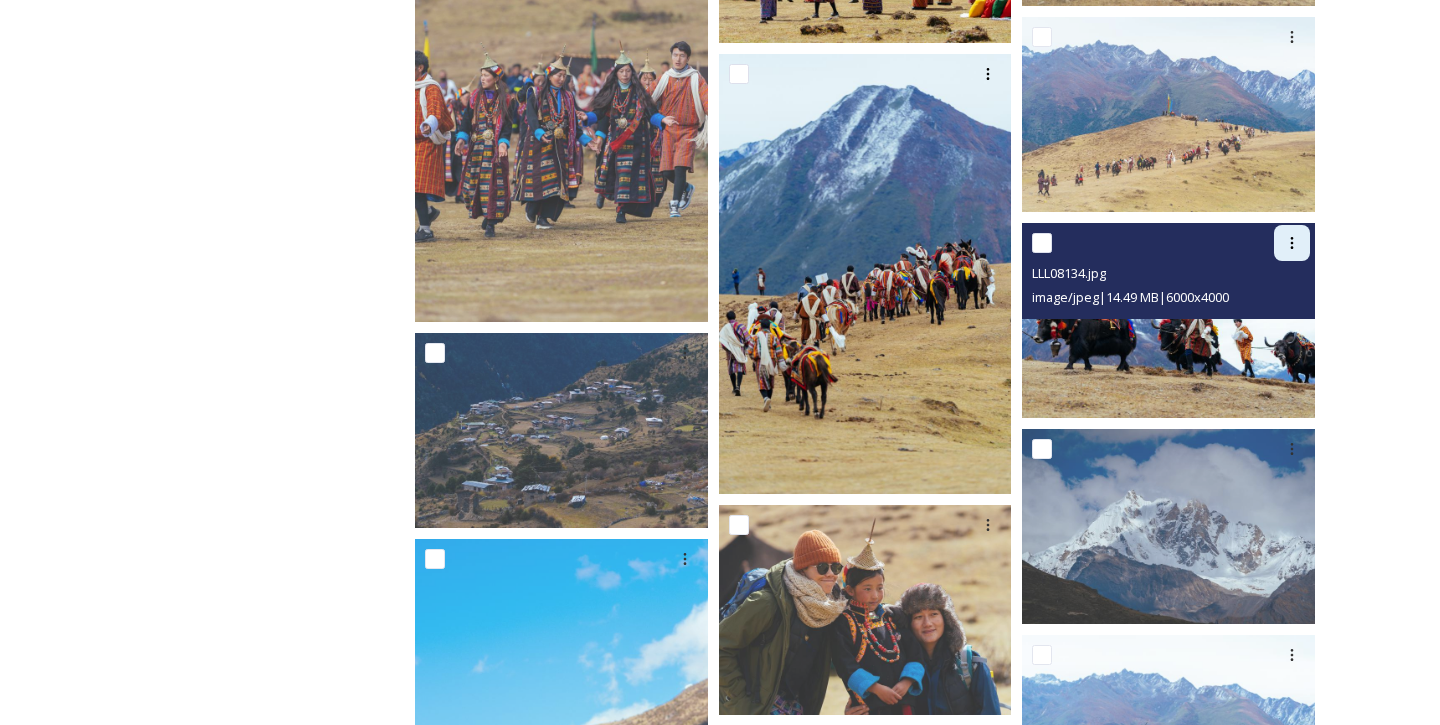 click 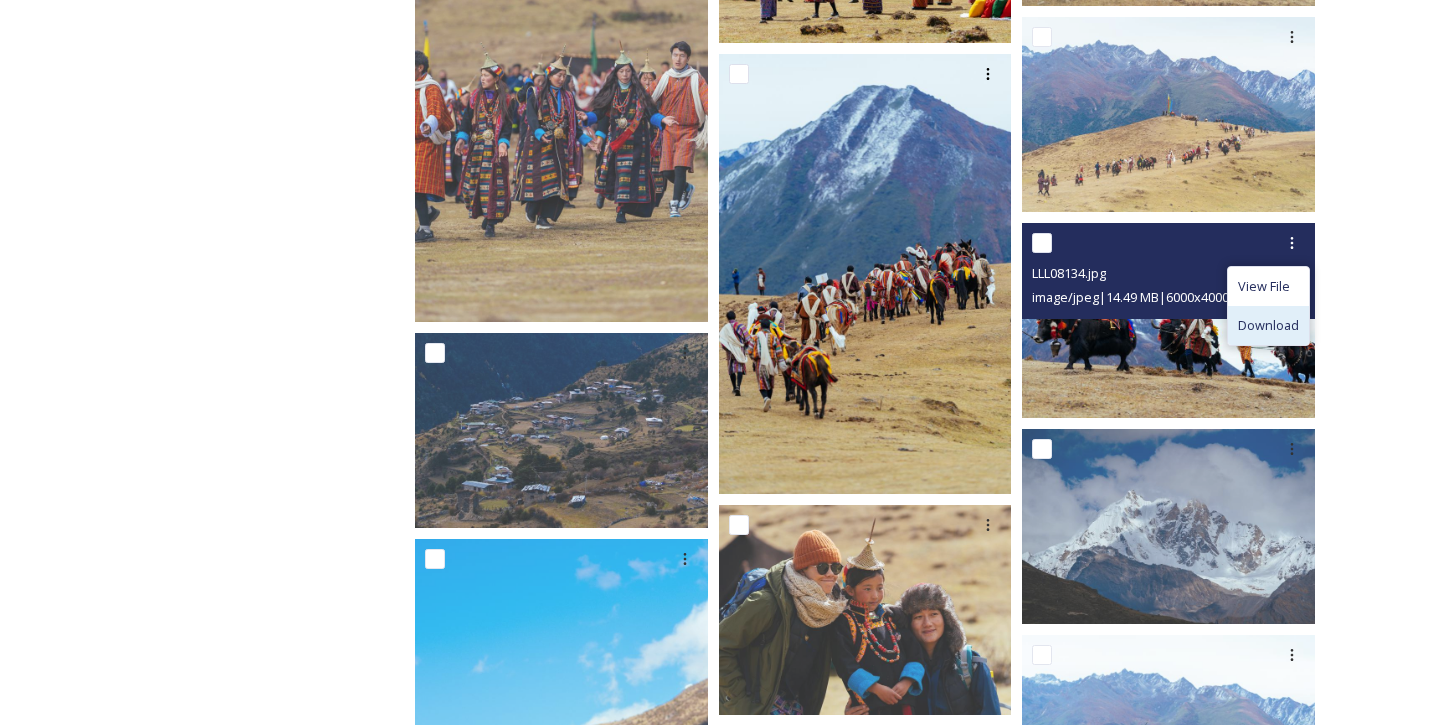 click on "Download" at bounding box center (1268, 325) 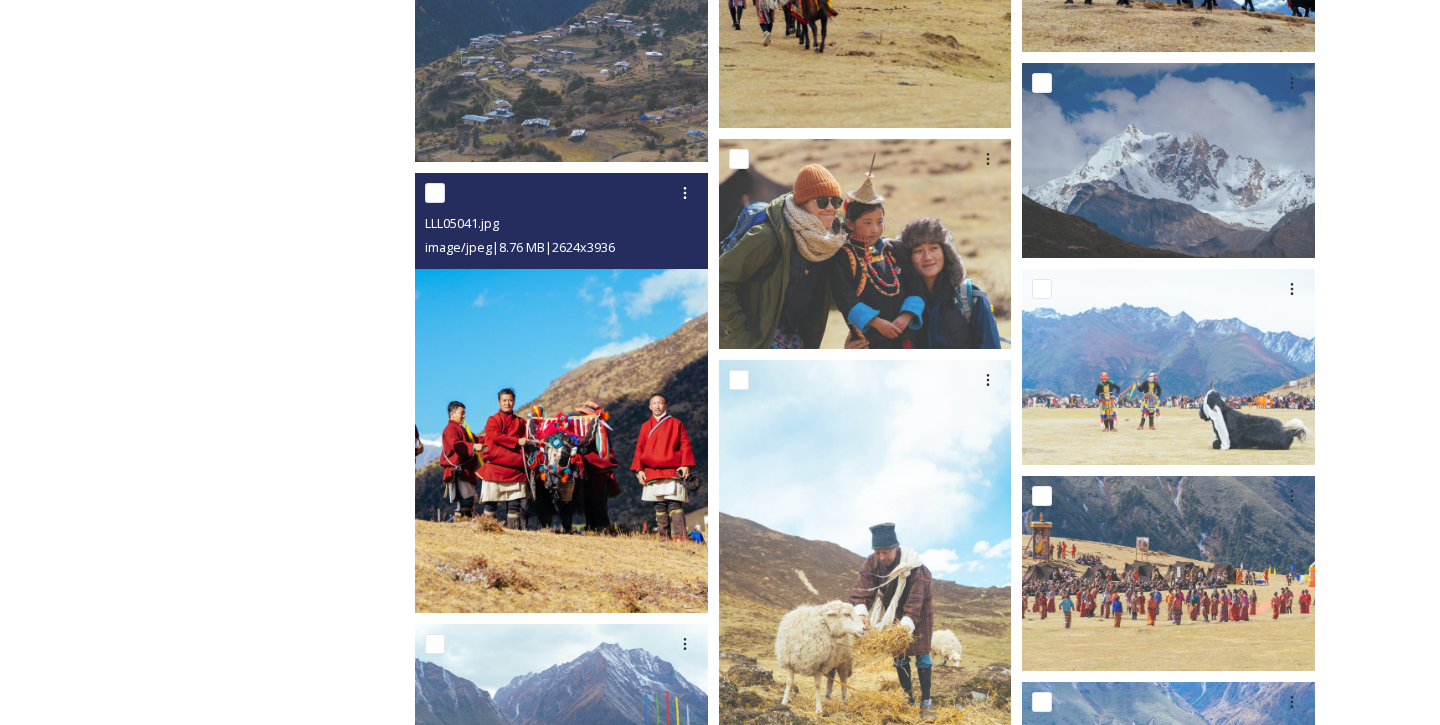 scroll, scrollTop: 3365, scrollLeft: 0, axis: vertical 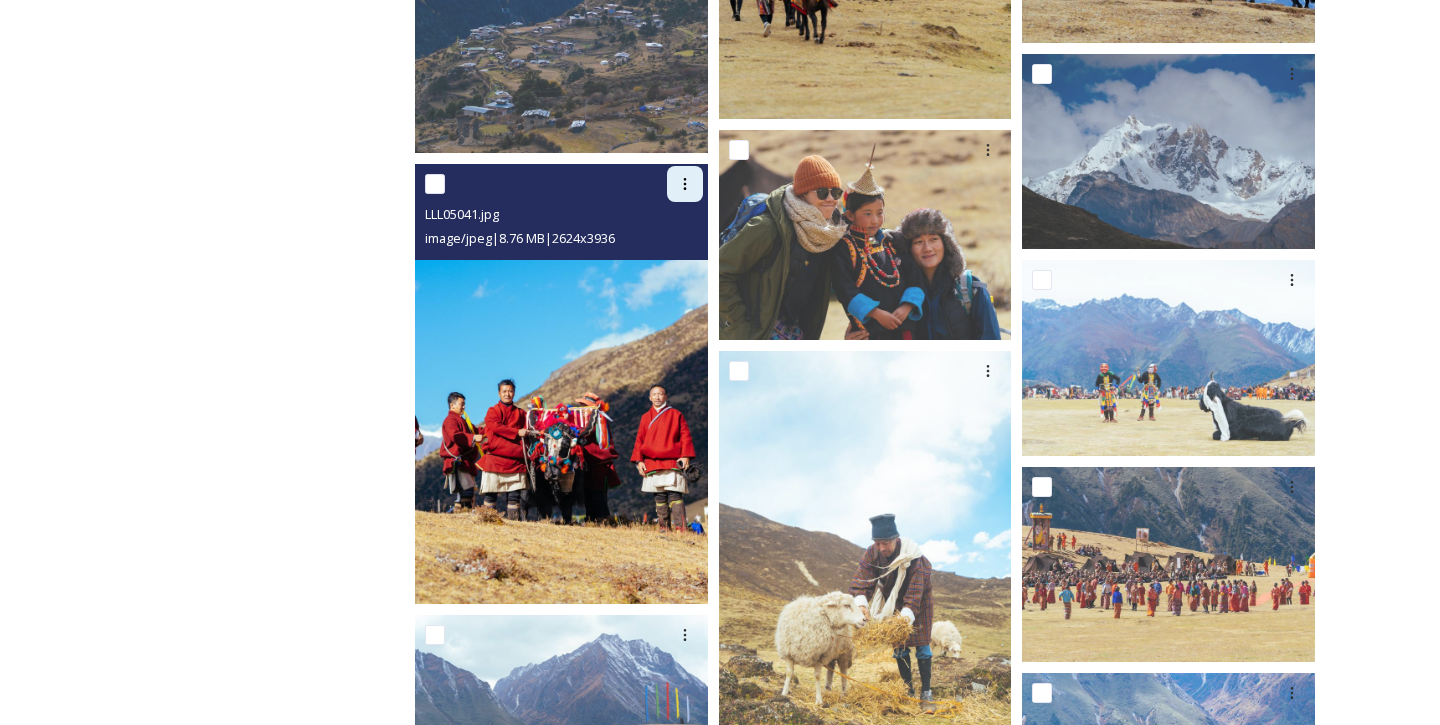 click 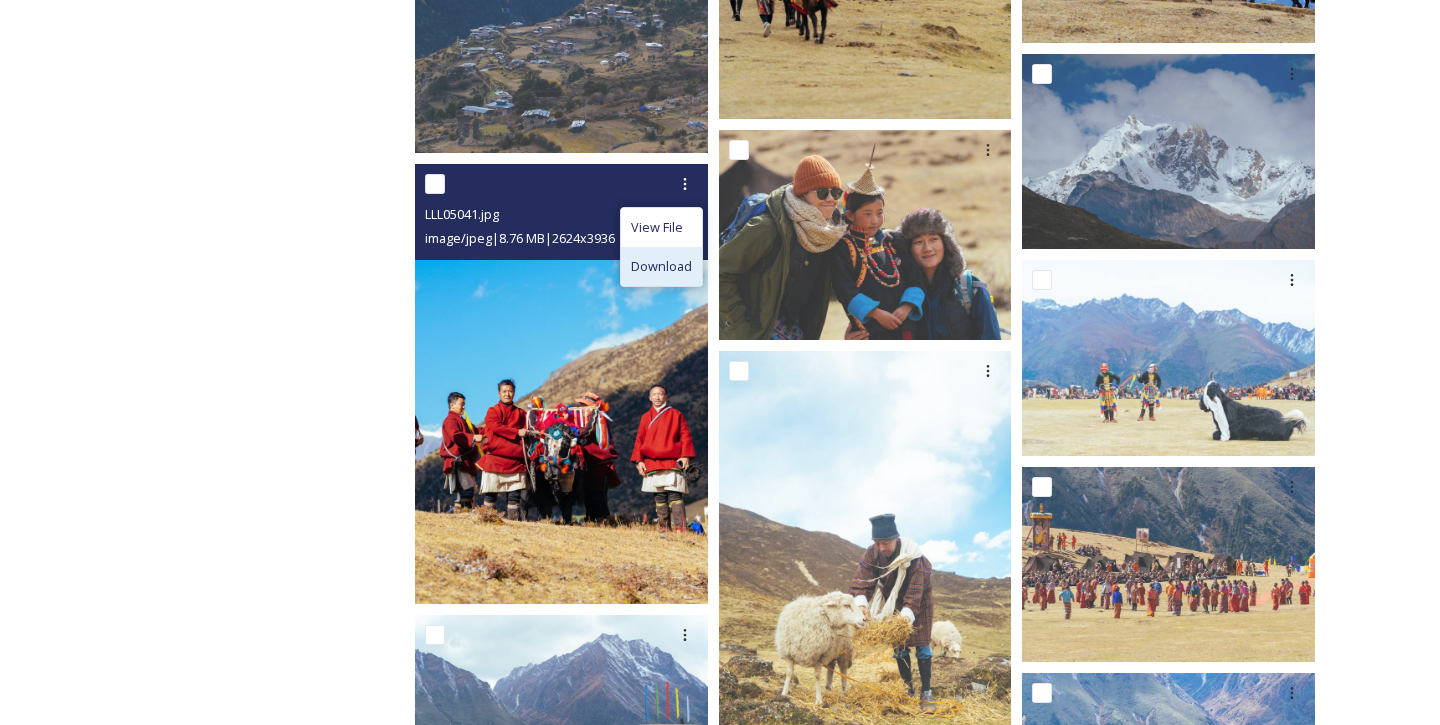 click on "Download" at bounding box center (661, 266) 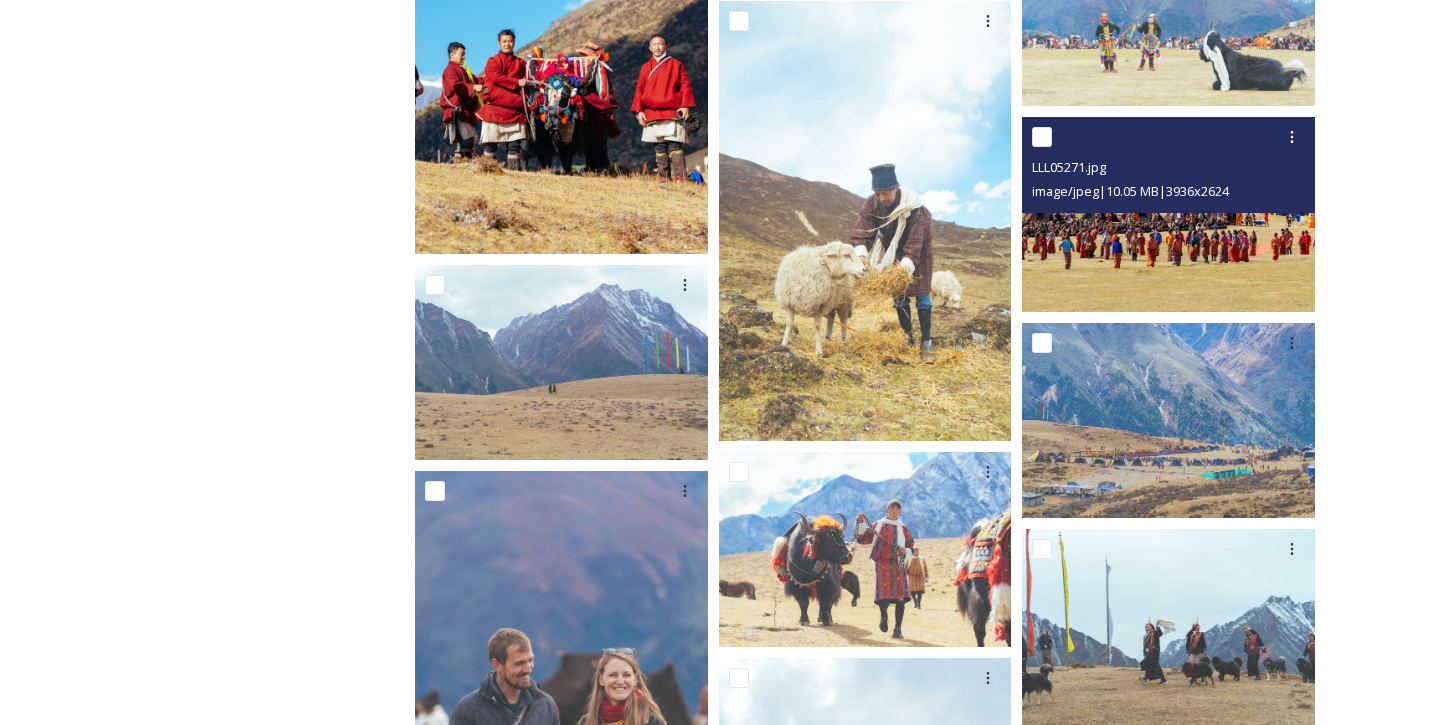 scroll, scrollTop: 3714, scrollLeft: 0, axis: vertical 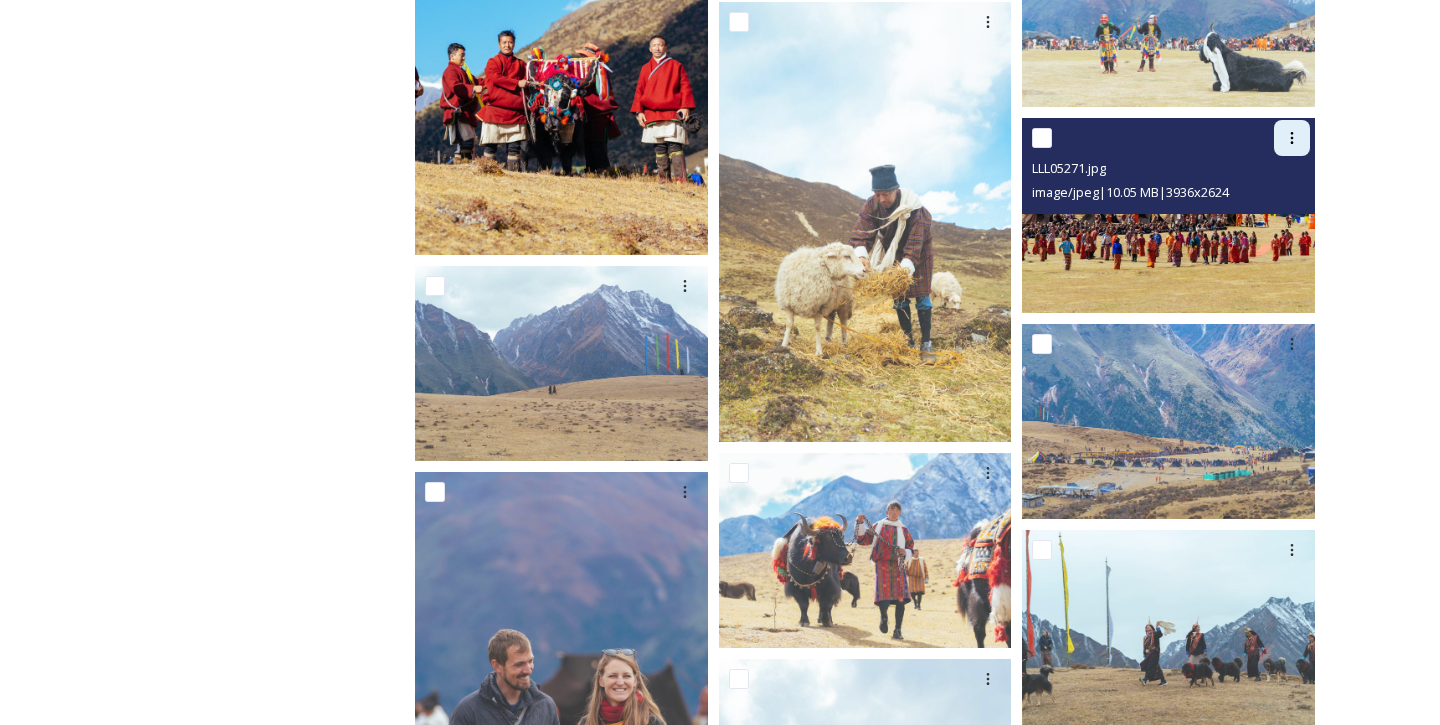 click 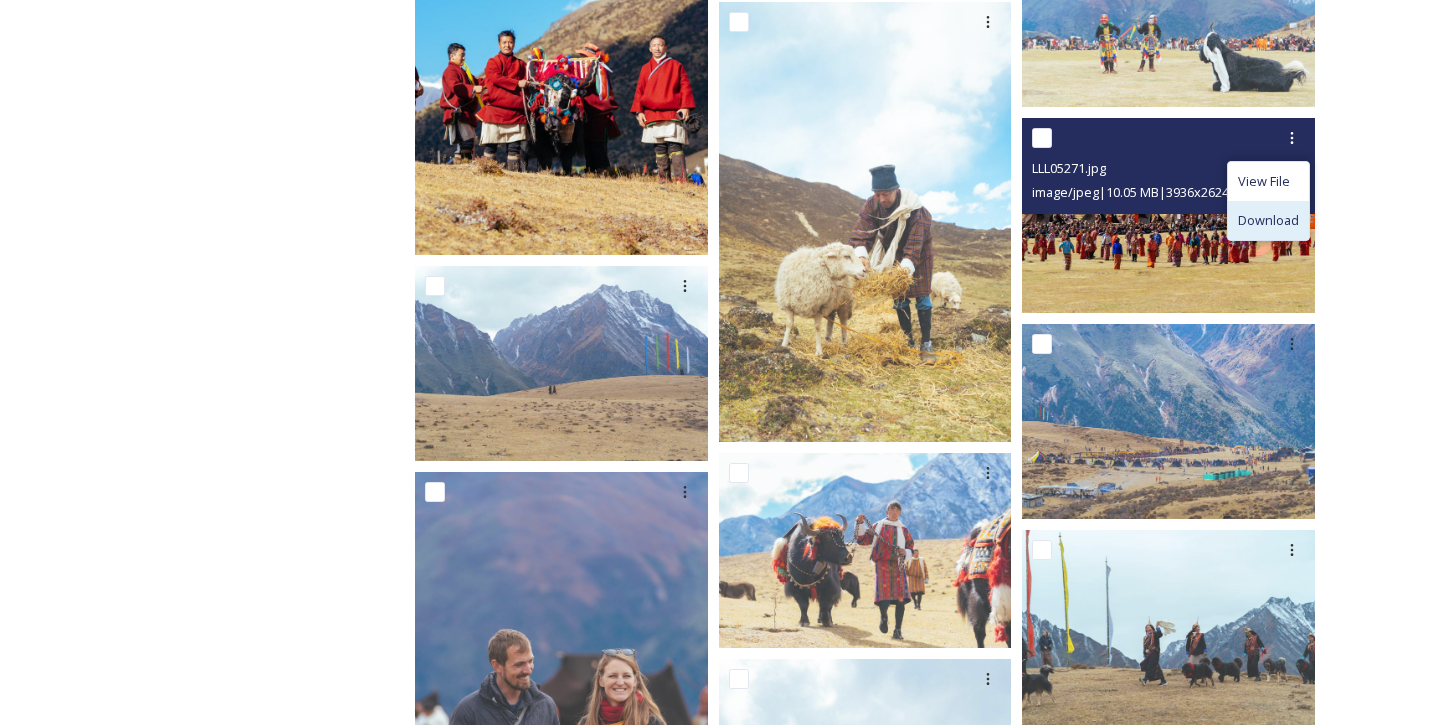 click on "Download" at bounding box center (1268, 220) 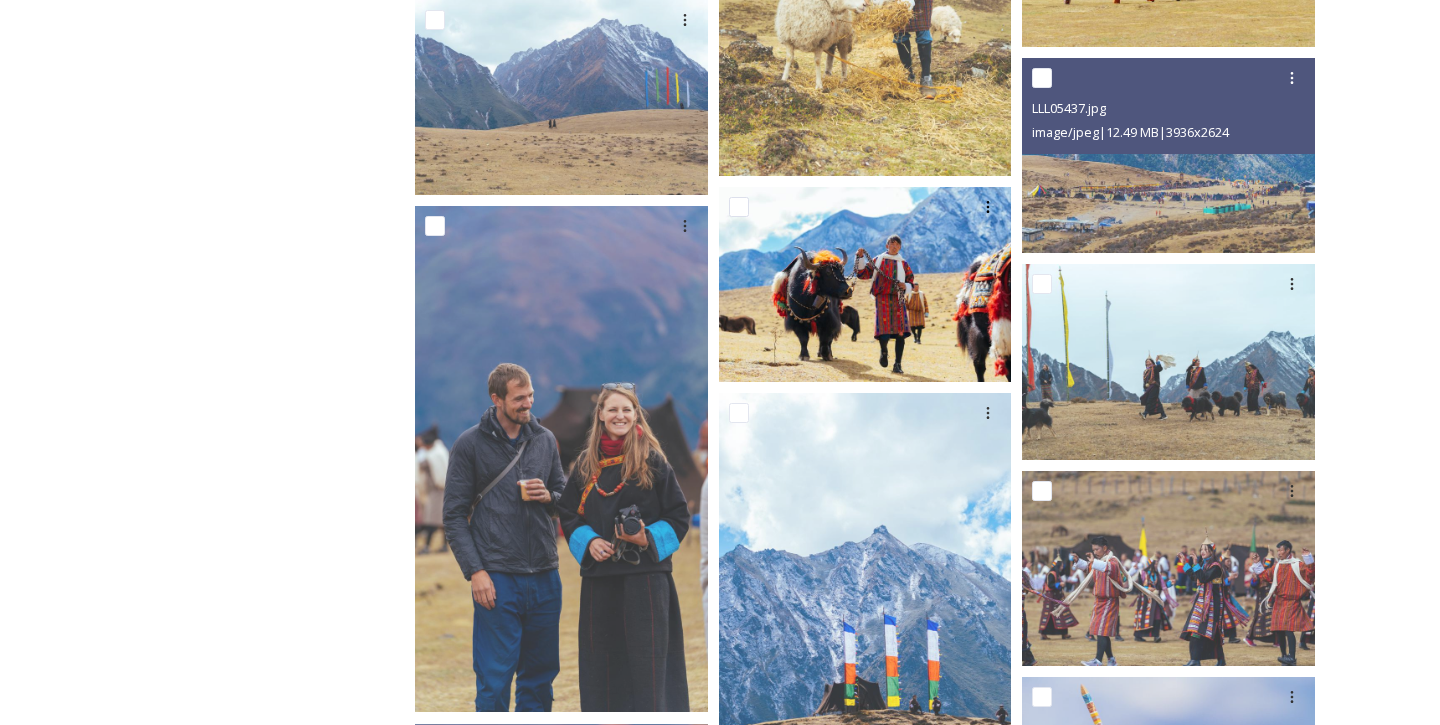 scroll, scrollTop: 3982, scrollLeft: 0, axis: vertical 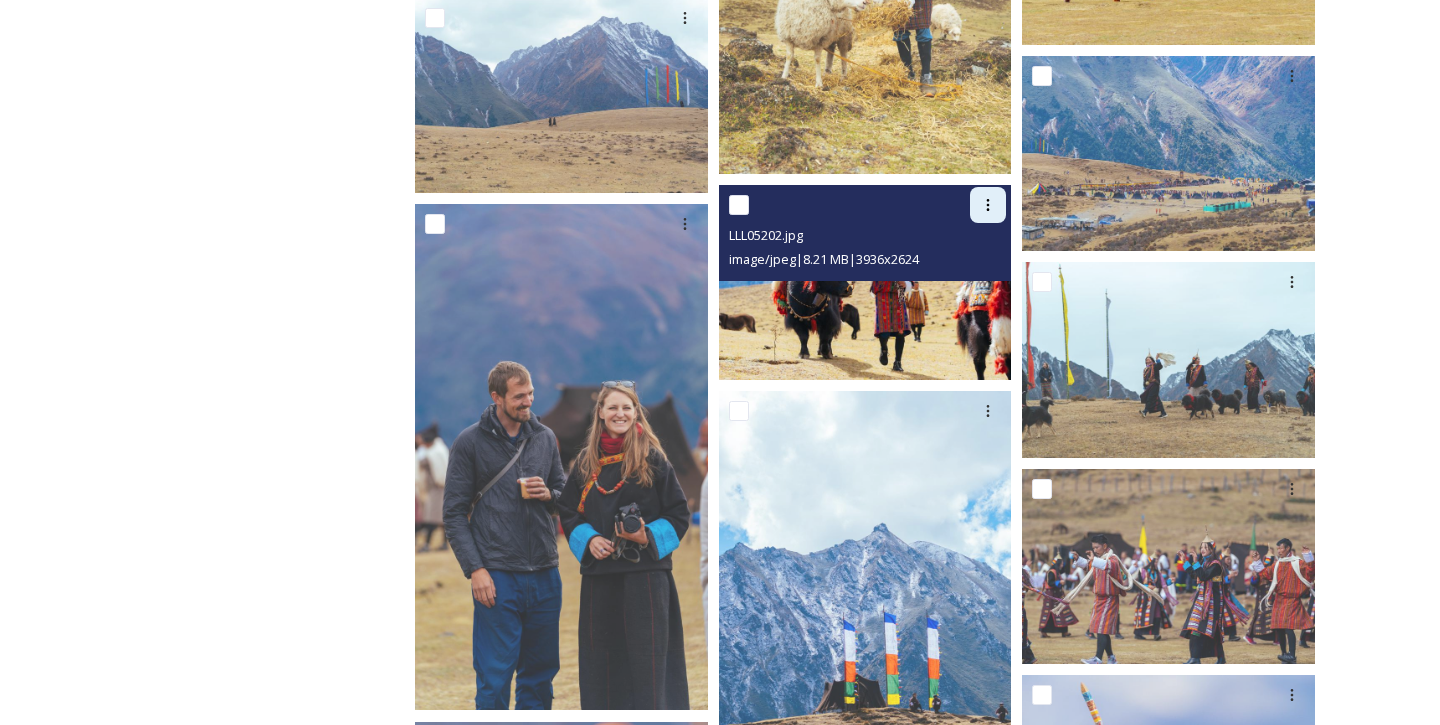 click 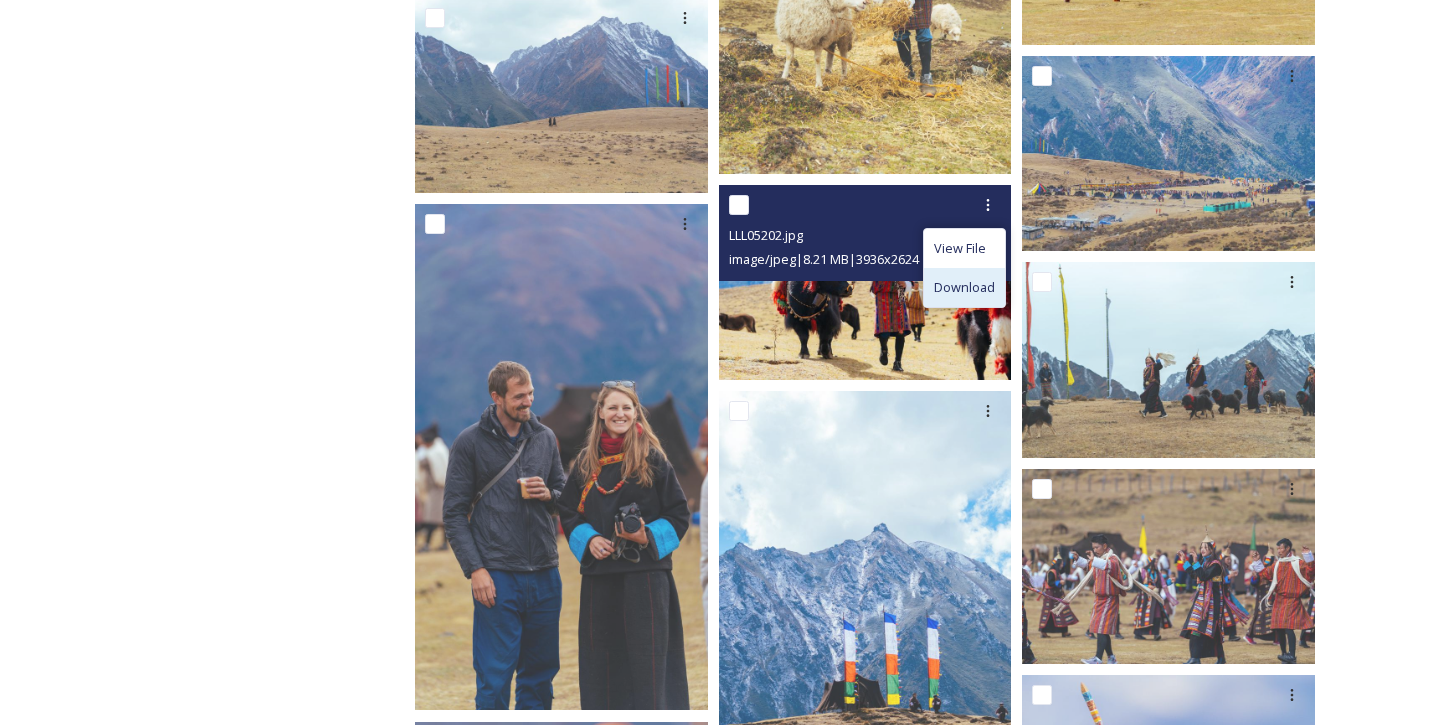 click on "Download" at bounding box center (964, 287) 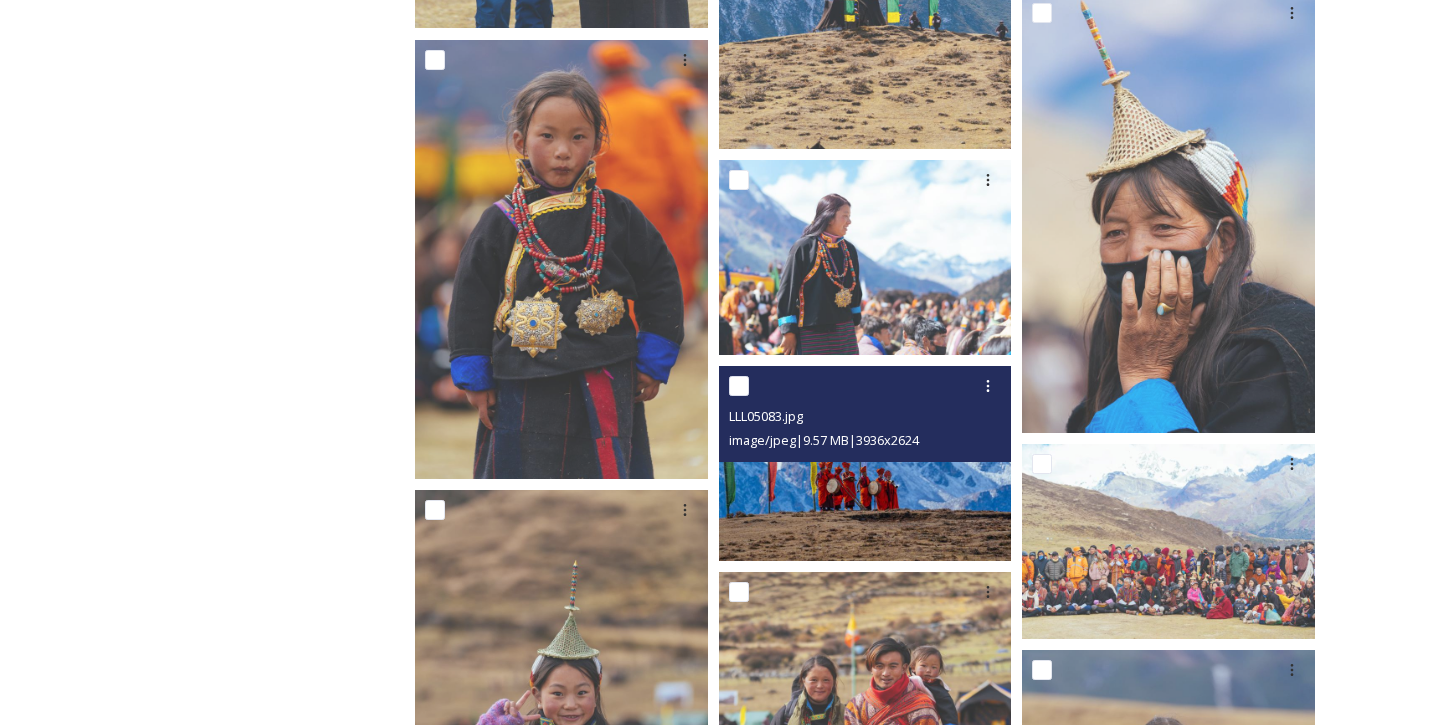 scroll, scrollTop: 4693, scrollLeft: 0, axis: vertical 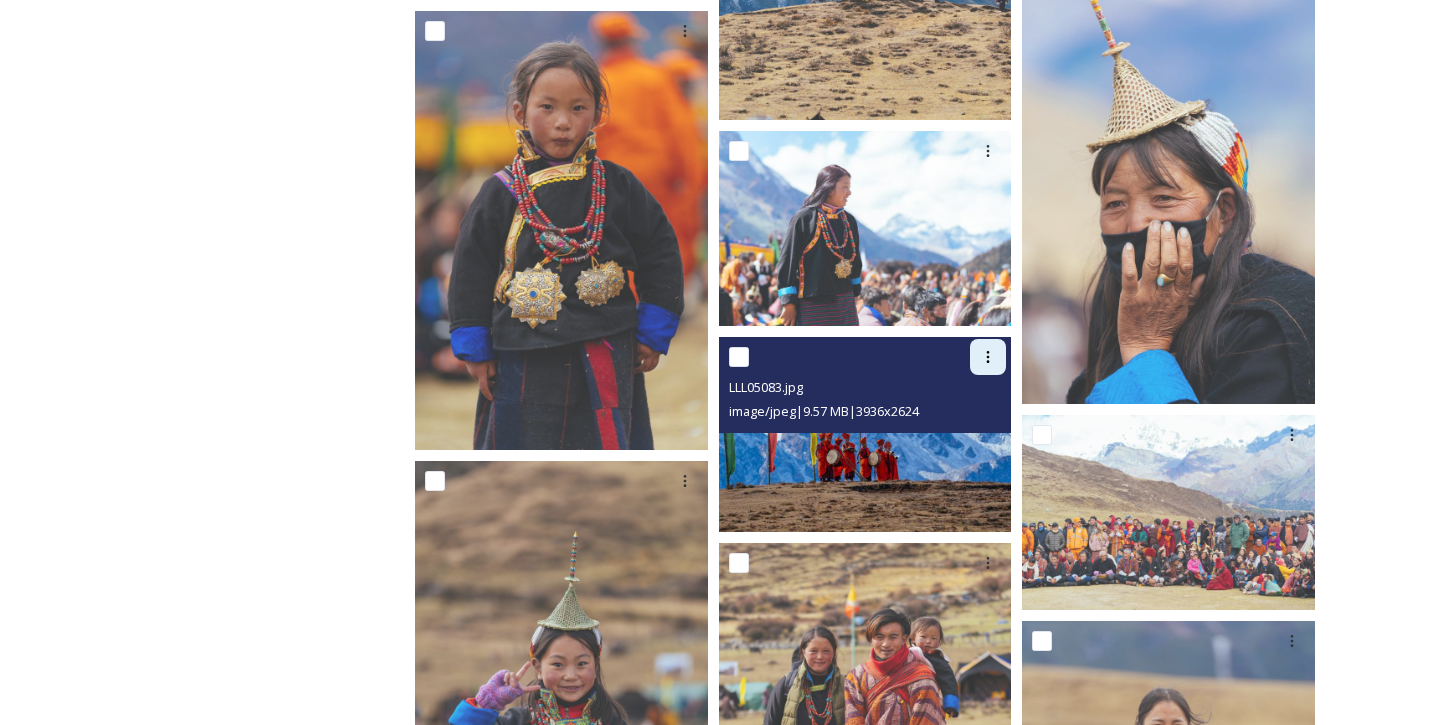 click 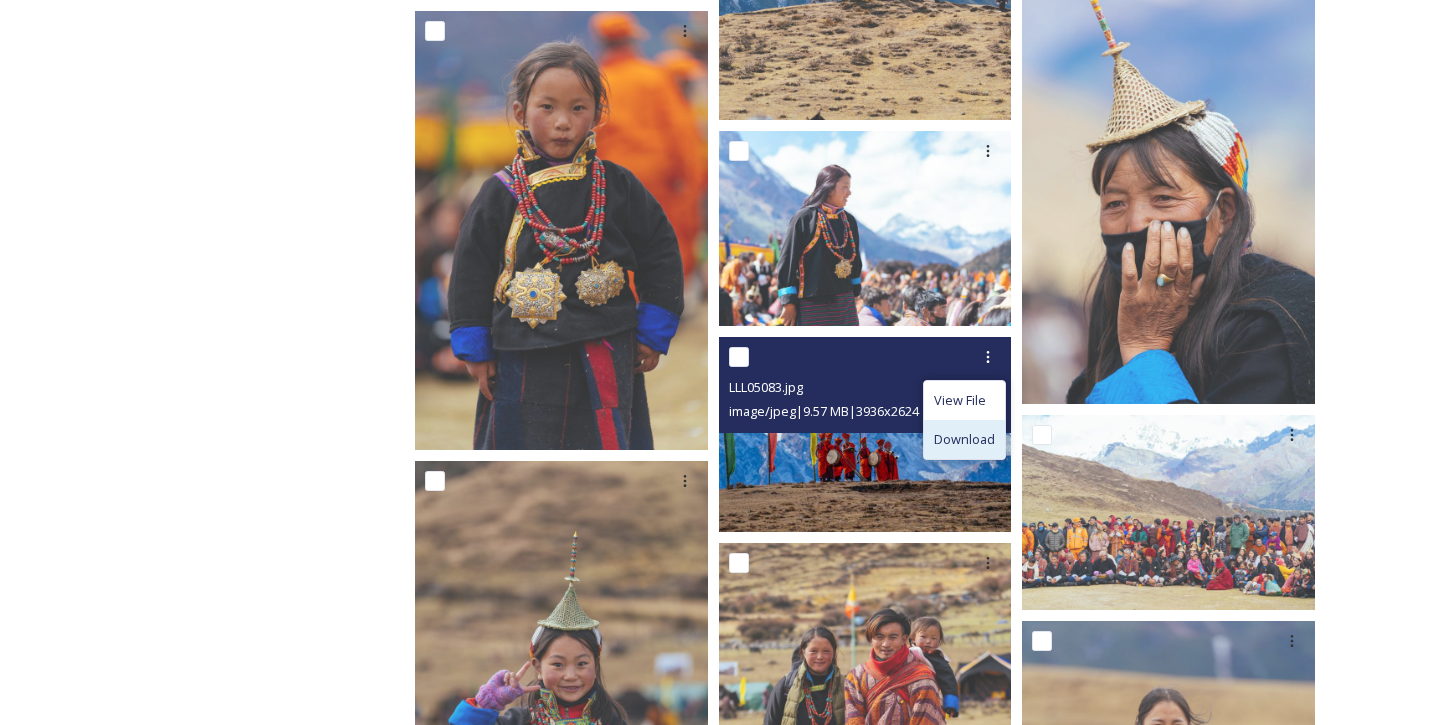 click on "Download" at bounding box center [964, 439] 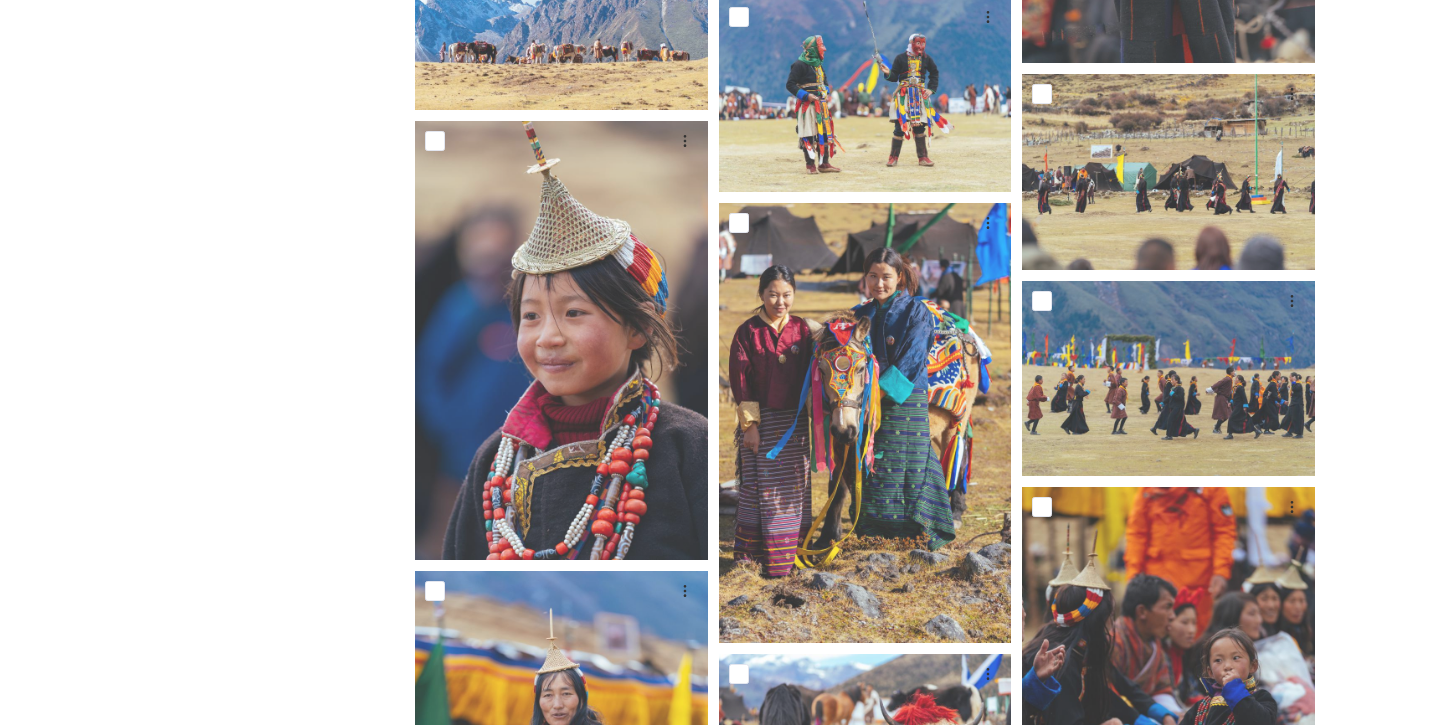 scroll, scrollTop: 5691, scrollLeft: 0, axis: vertical 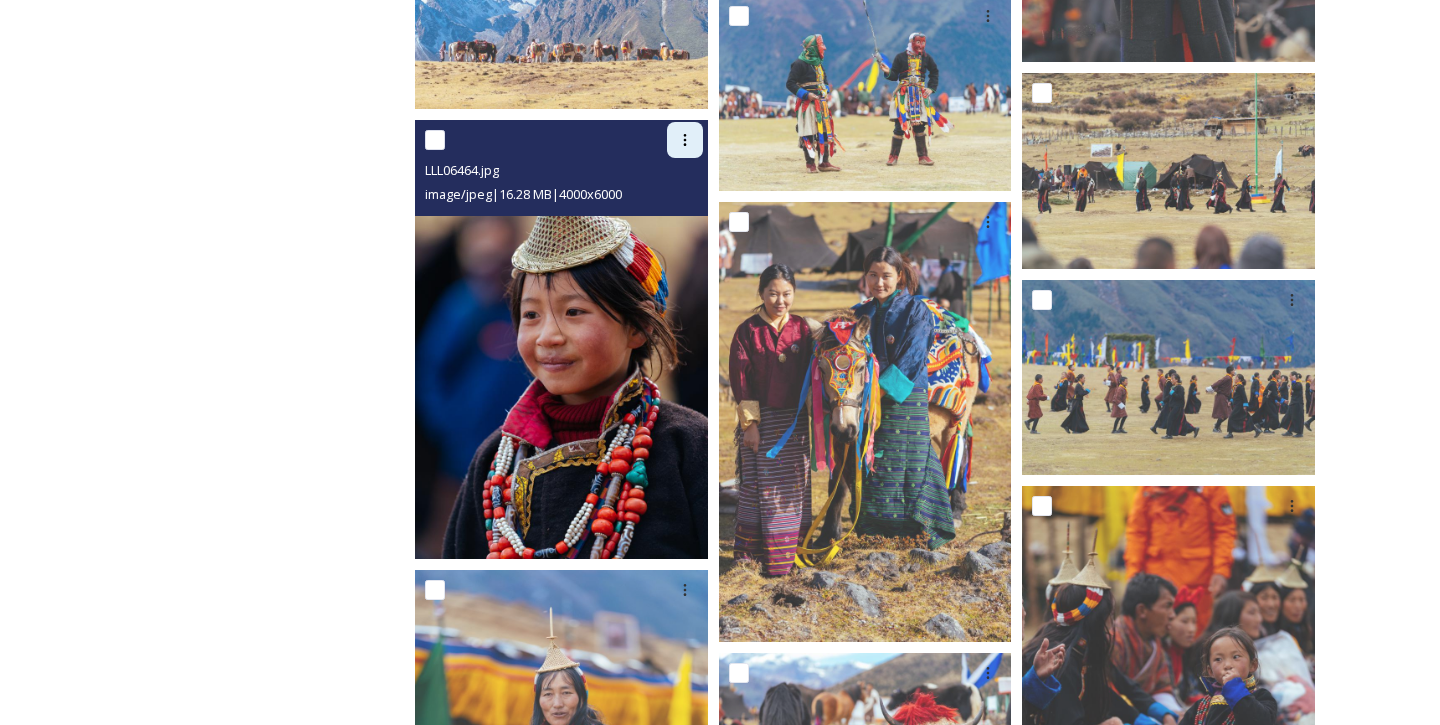 click 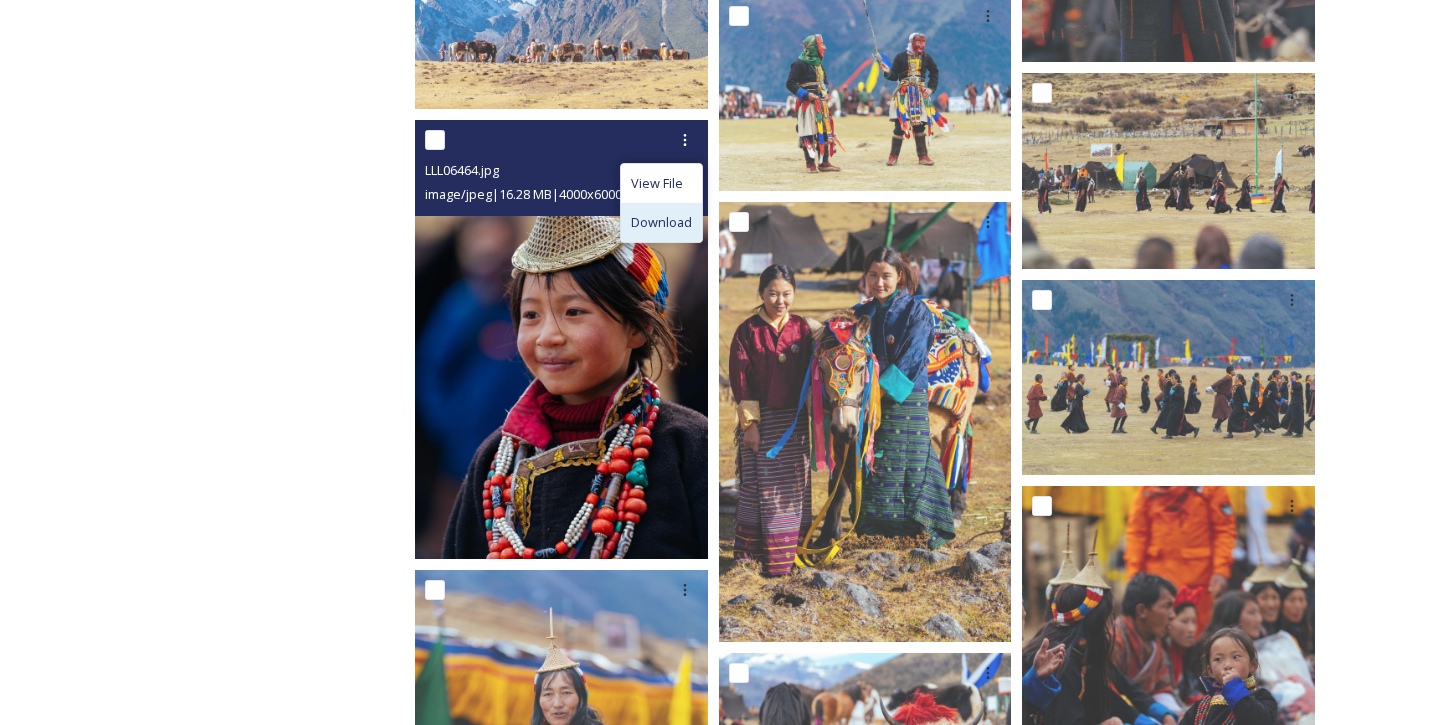 click on "Download" at bounding box center (661, 222) 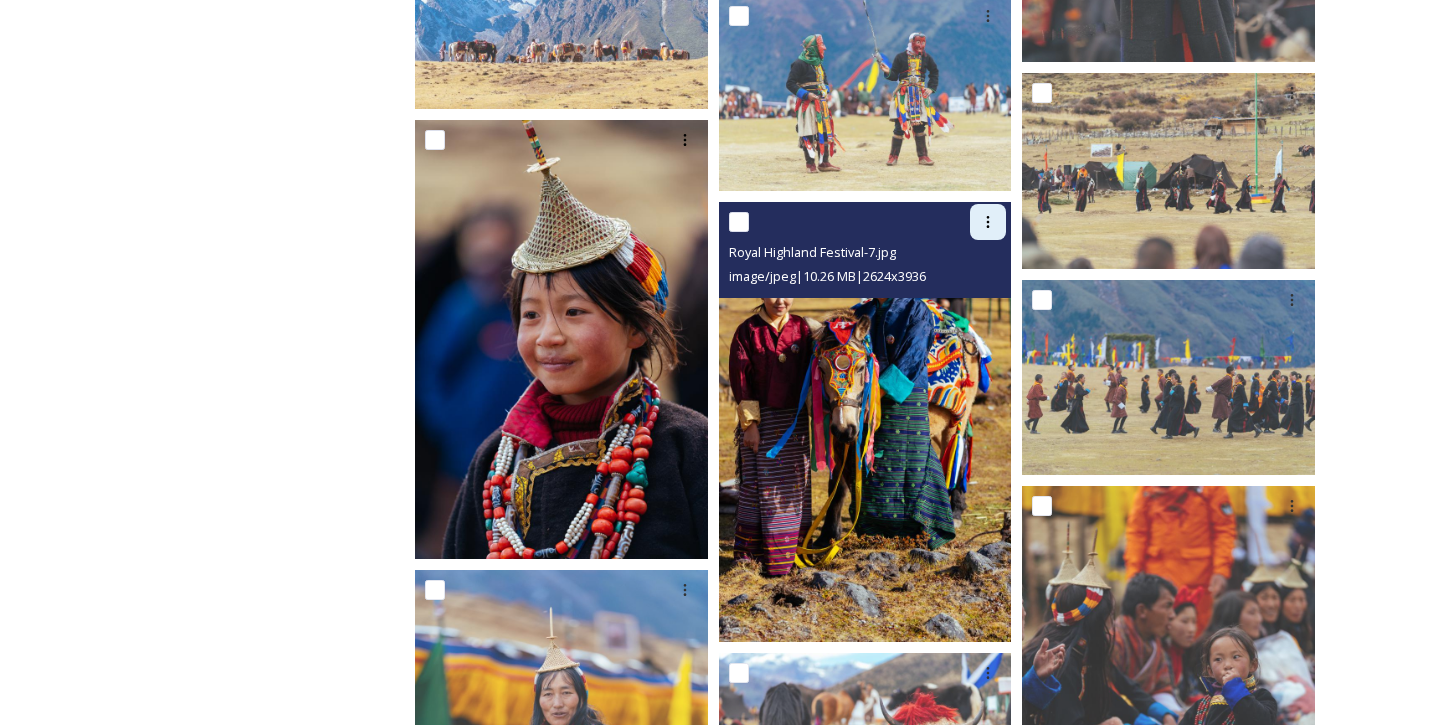 click 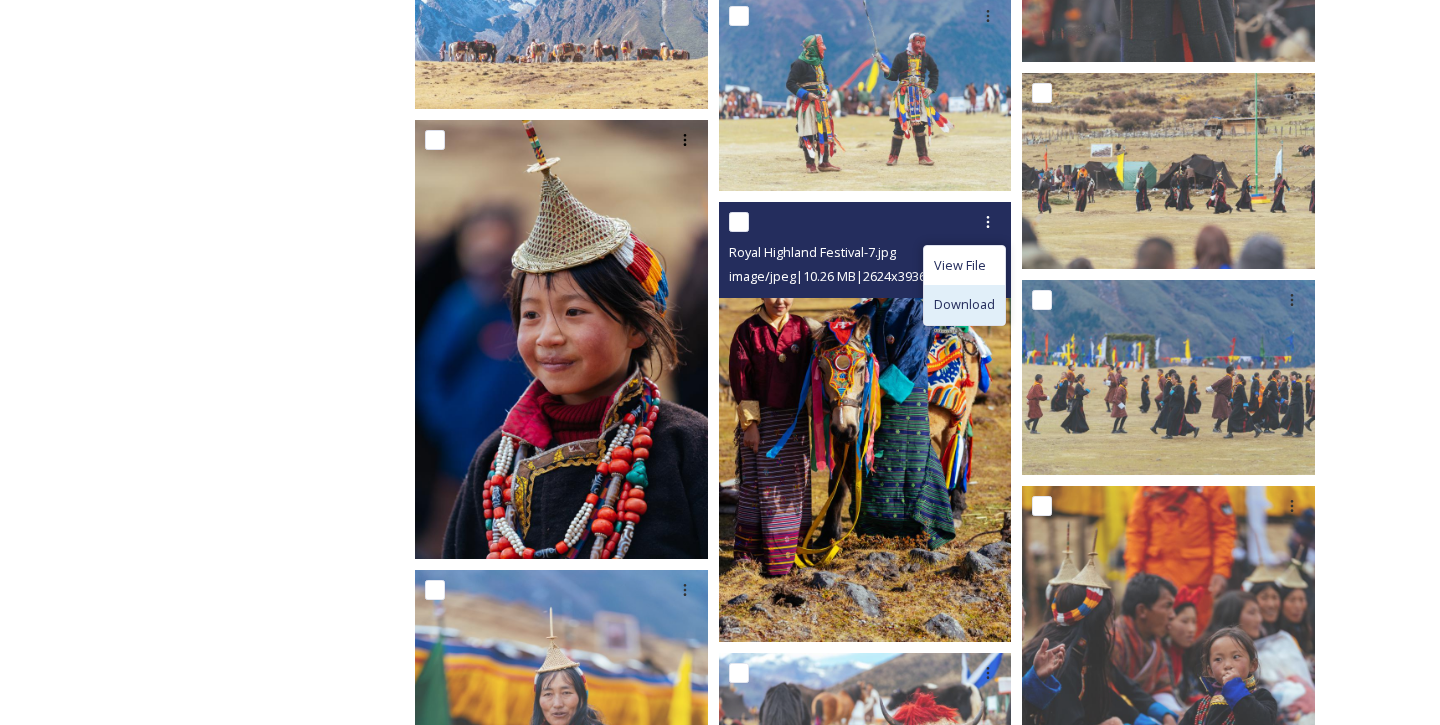 click on "Download" at bounding box center (964, 304) 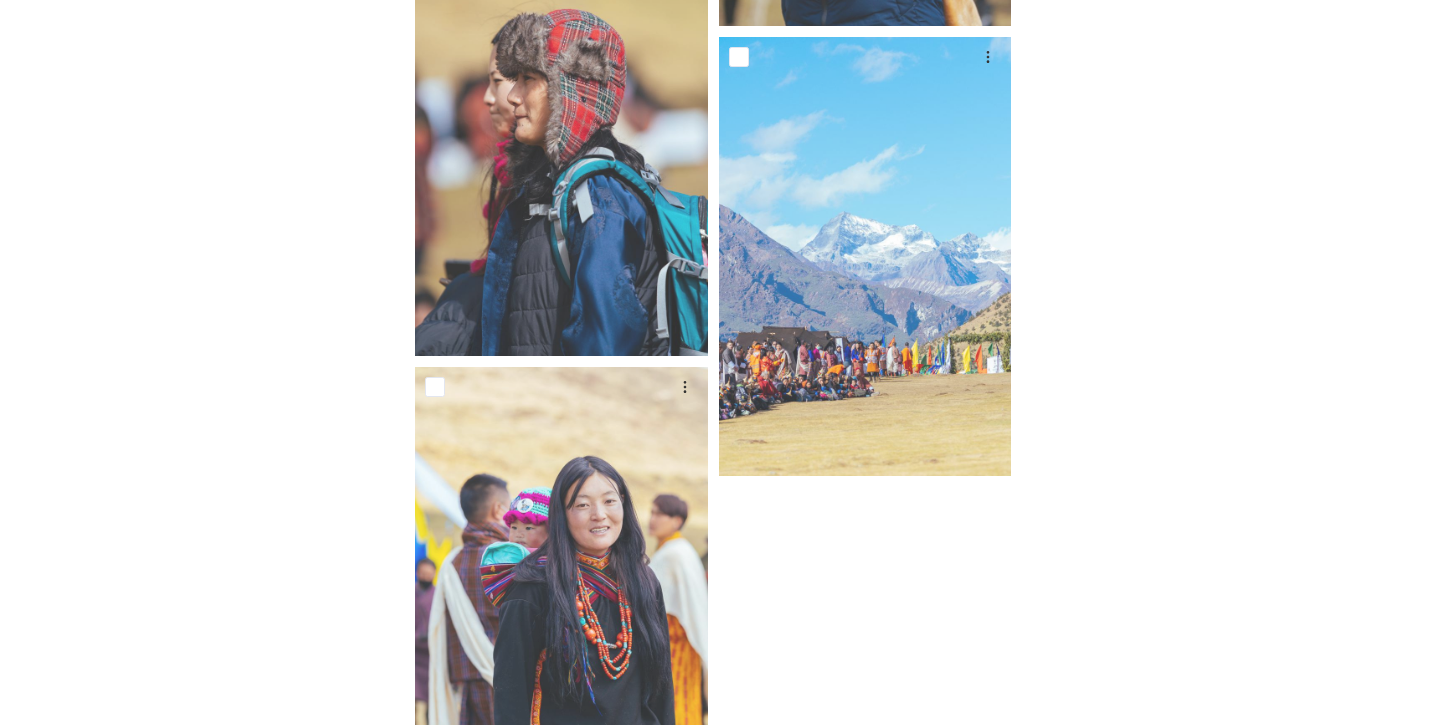 scroll, scrollTop: 10532, scrollLeft: 0, axis: vertical 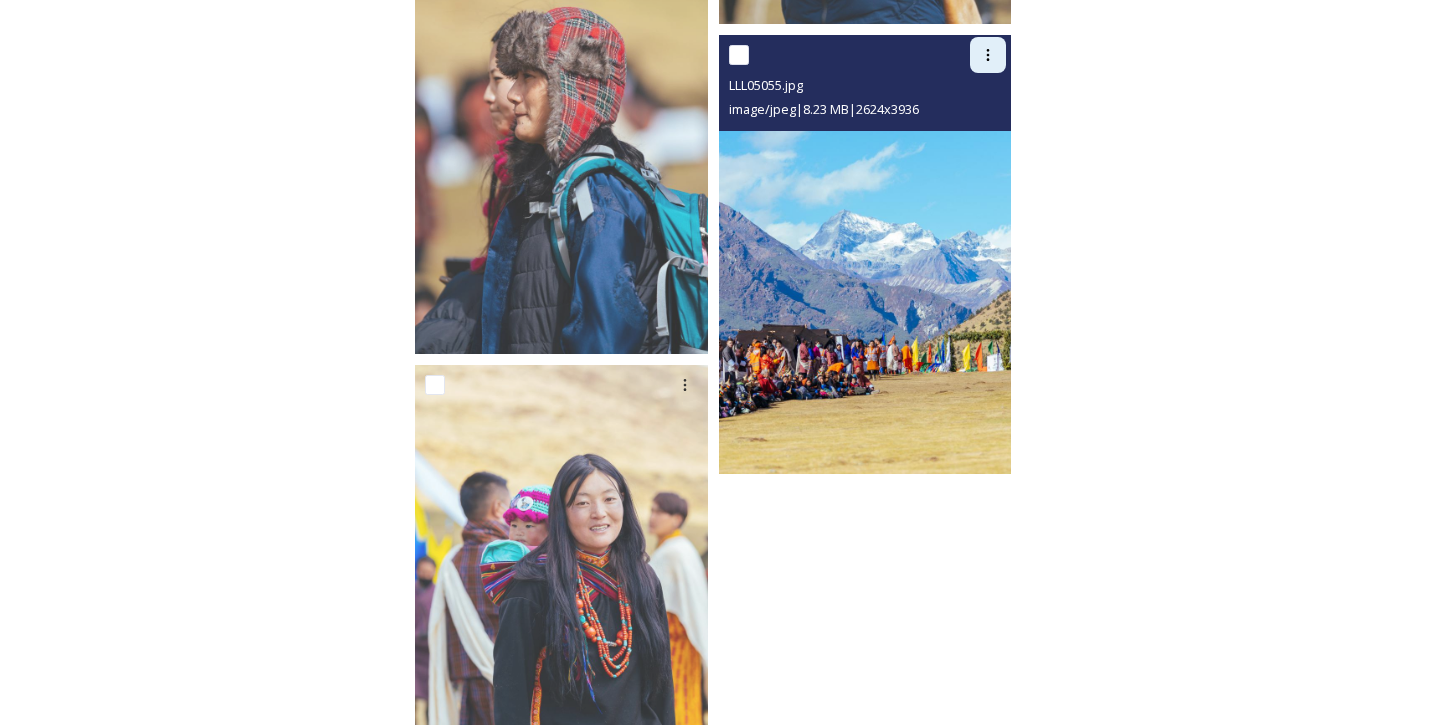 click 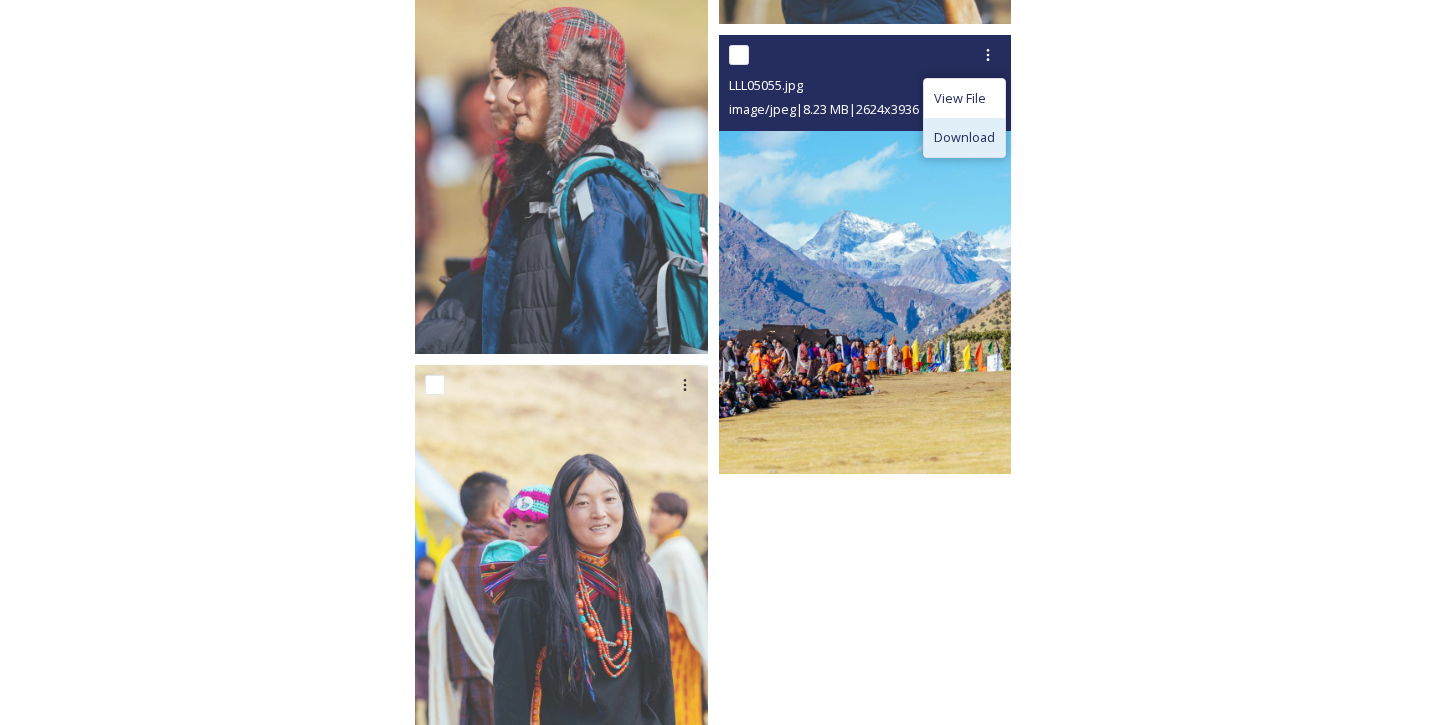click on "Download" at bounding box center [964, 137] 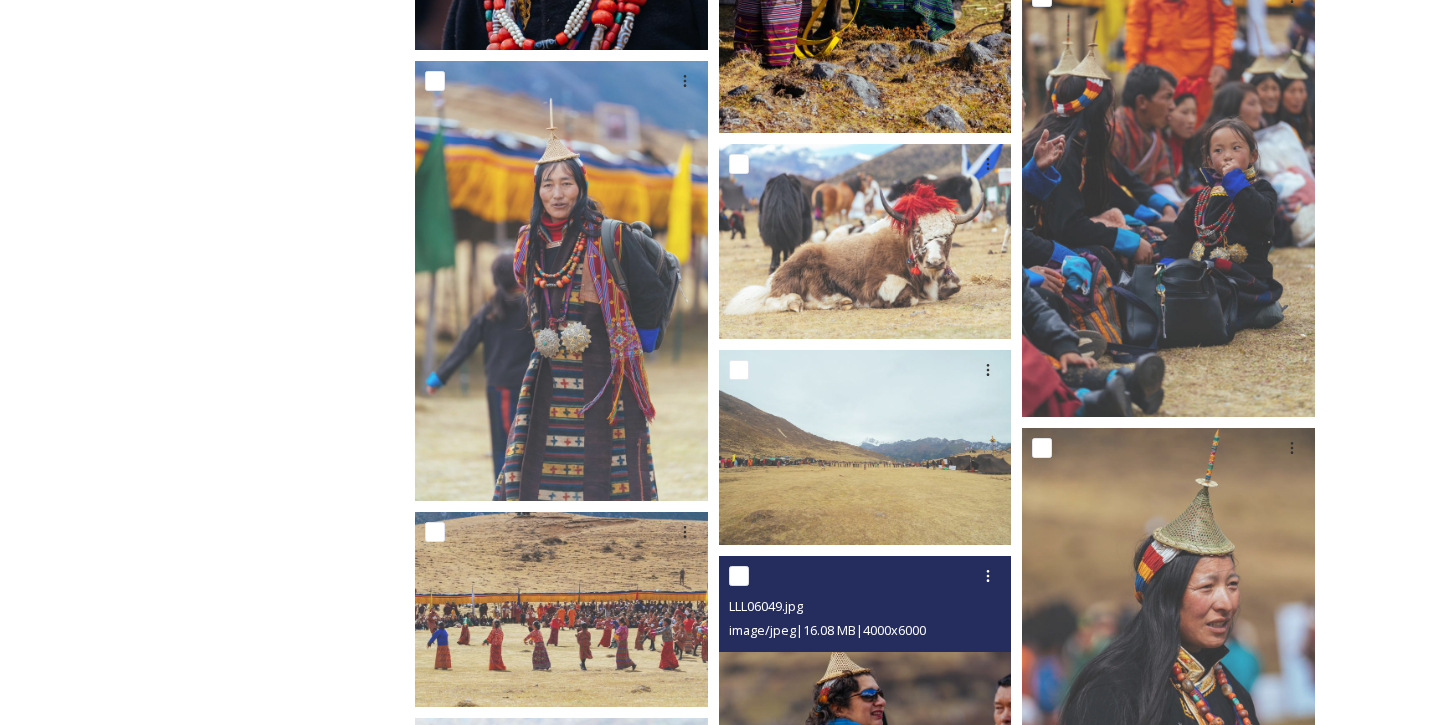 scroll, scrollTop: 6173, scrollLeft: 0, axis: vertical 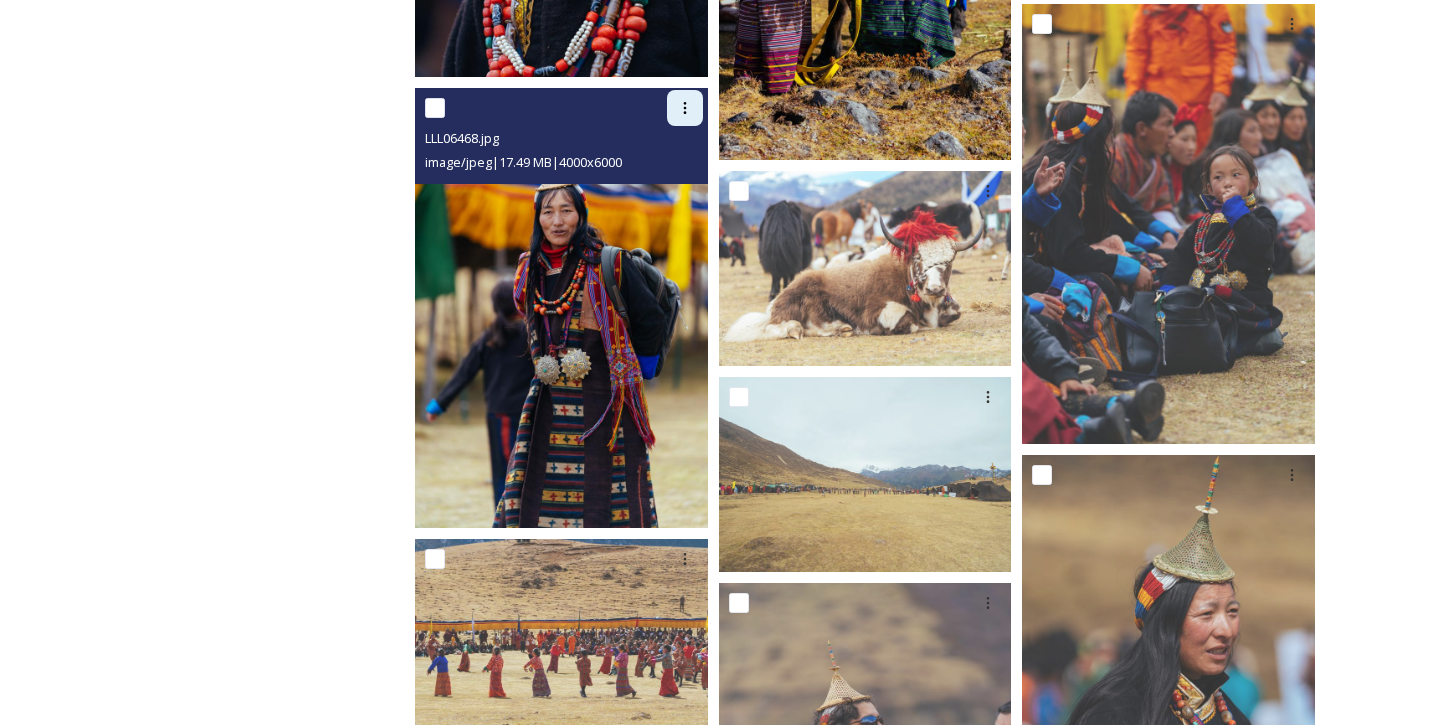 click 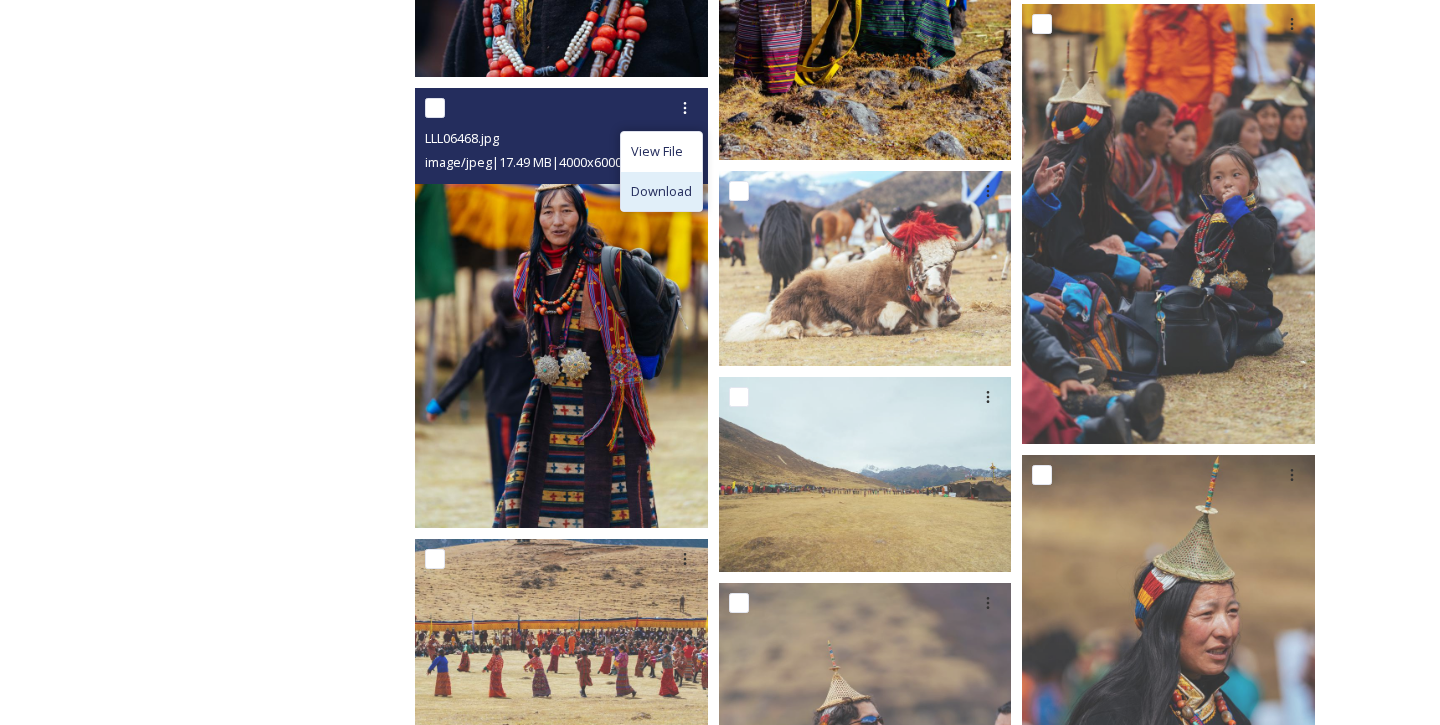 click on "Download" at bounding box center [661, 191] 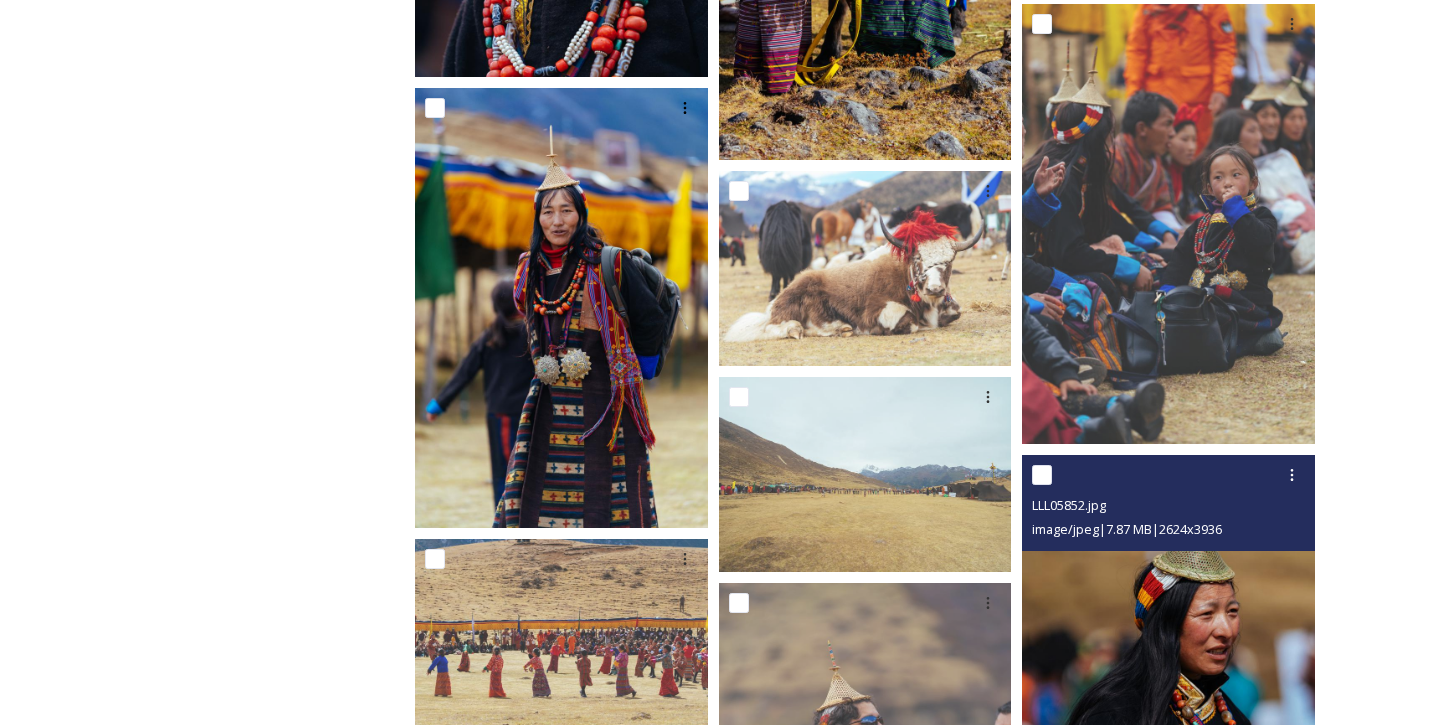 click on "Shared by:  Bhutan Tourism A library of images, videos and other digital assets relating to Bhutan. You can find images and documents by performing a quick or advanced search or by browsing the folders. Commercial use is not allowed." at bounding box center [225, -361] 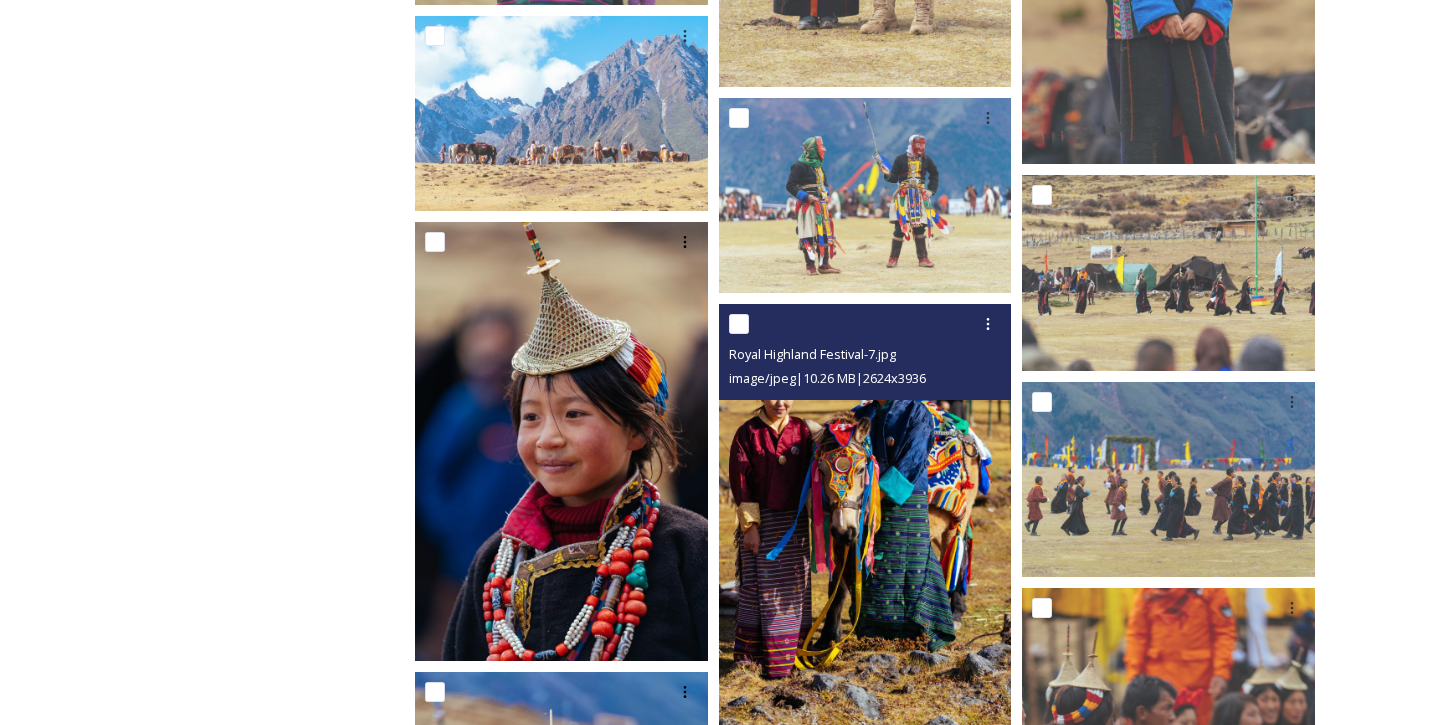 scroll, scrollTop: 5591, scrollLeft: 0, axis: vertical 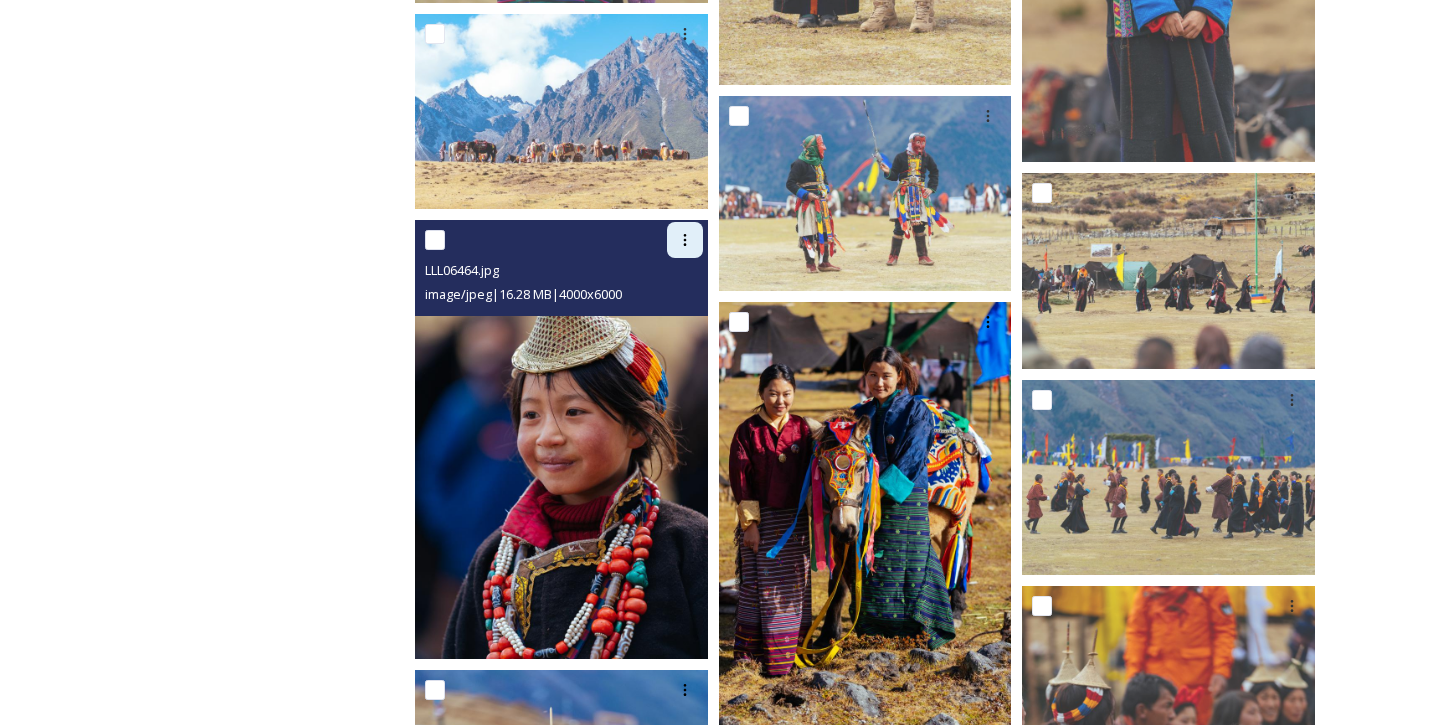 click 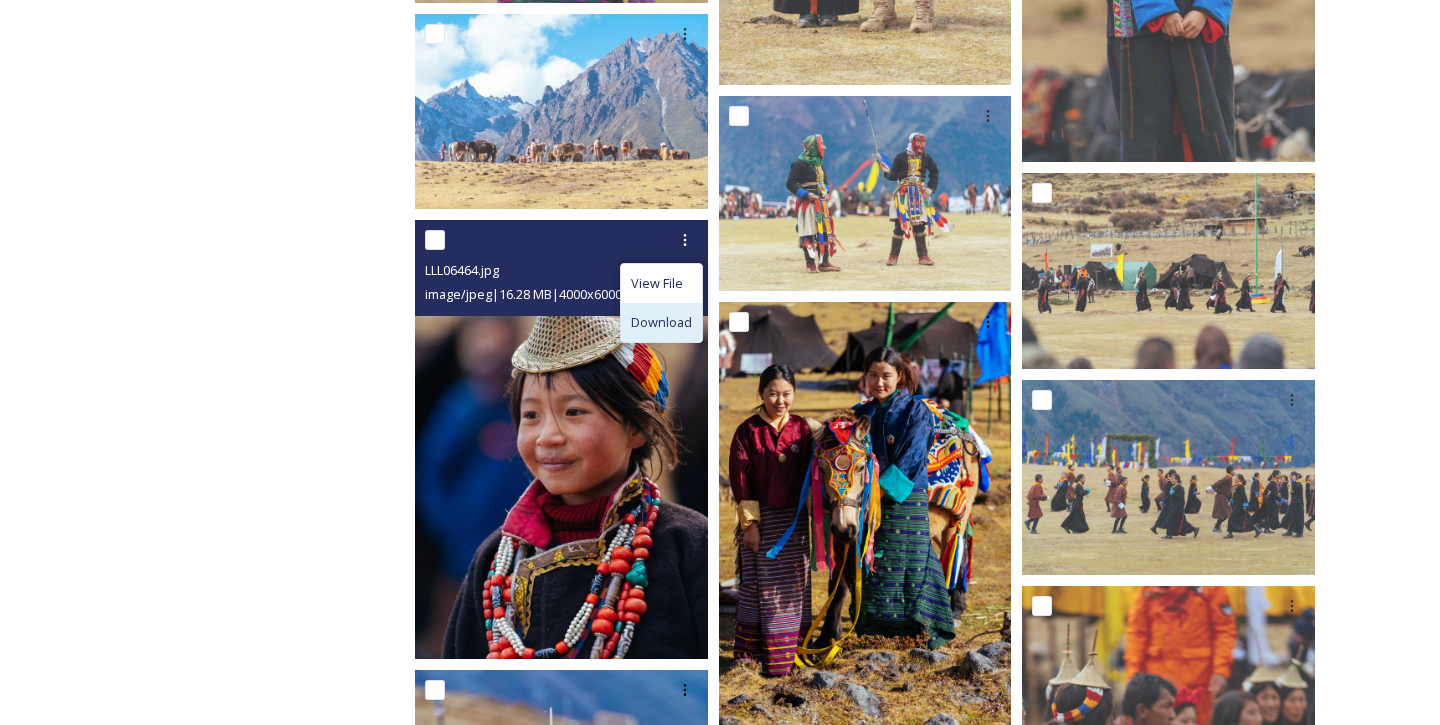 click on "Download" at bounding box center [661, 322] 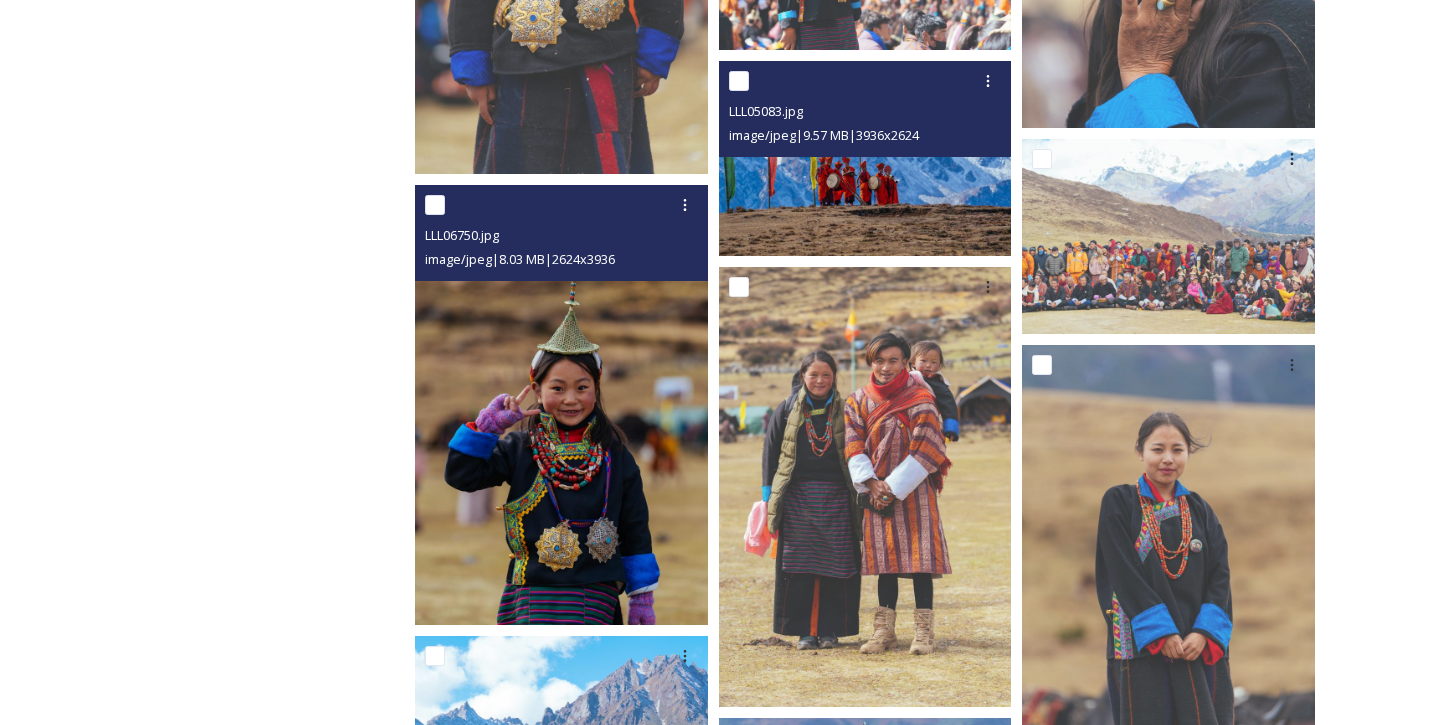 scroll, scrollTop: 4974, scrollLeft: 0, axis: vertical 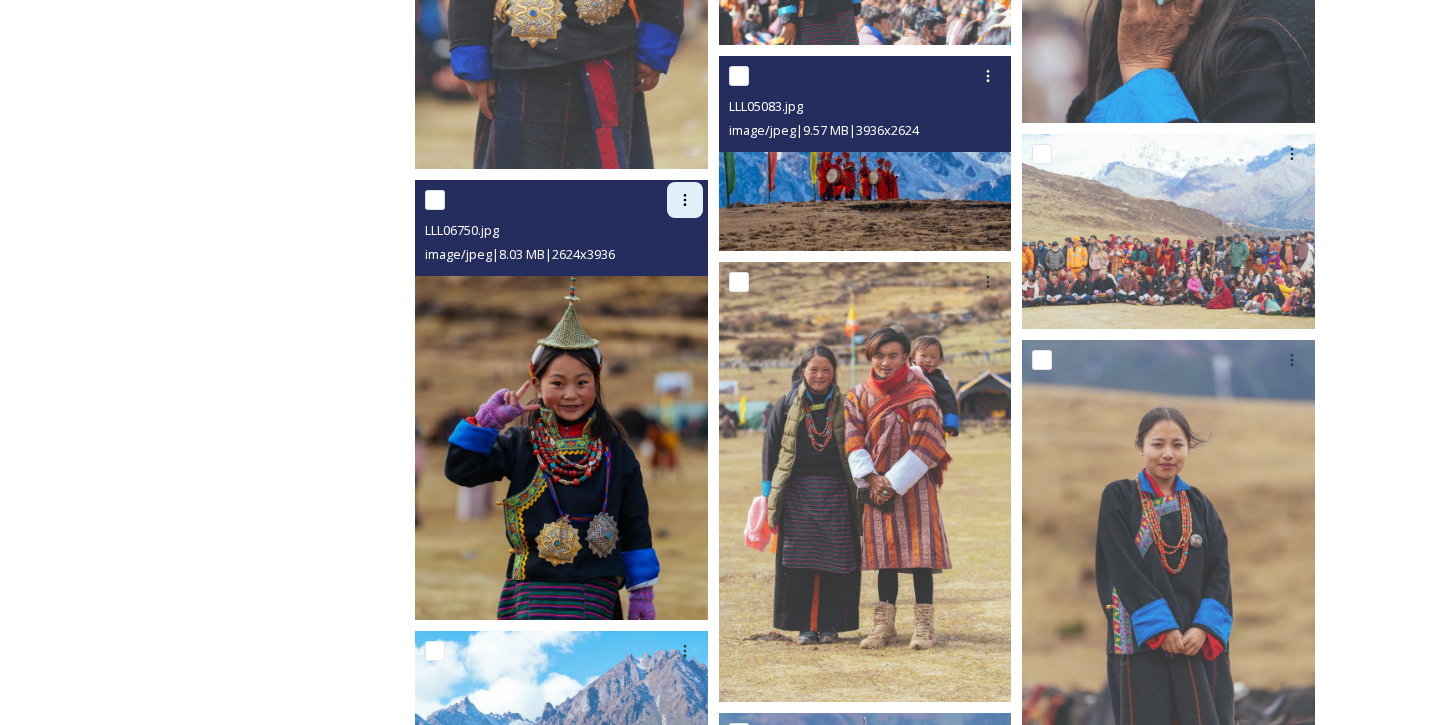 click 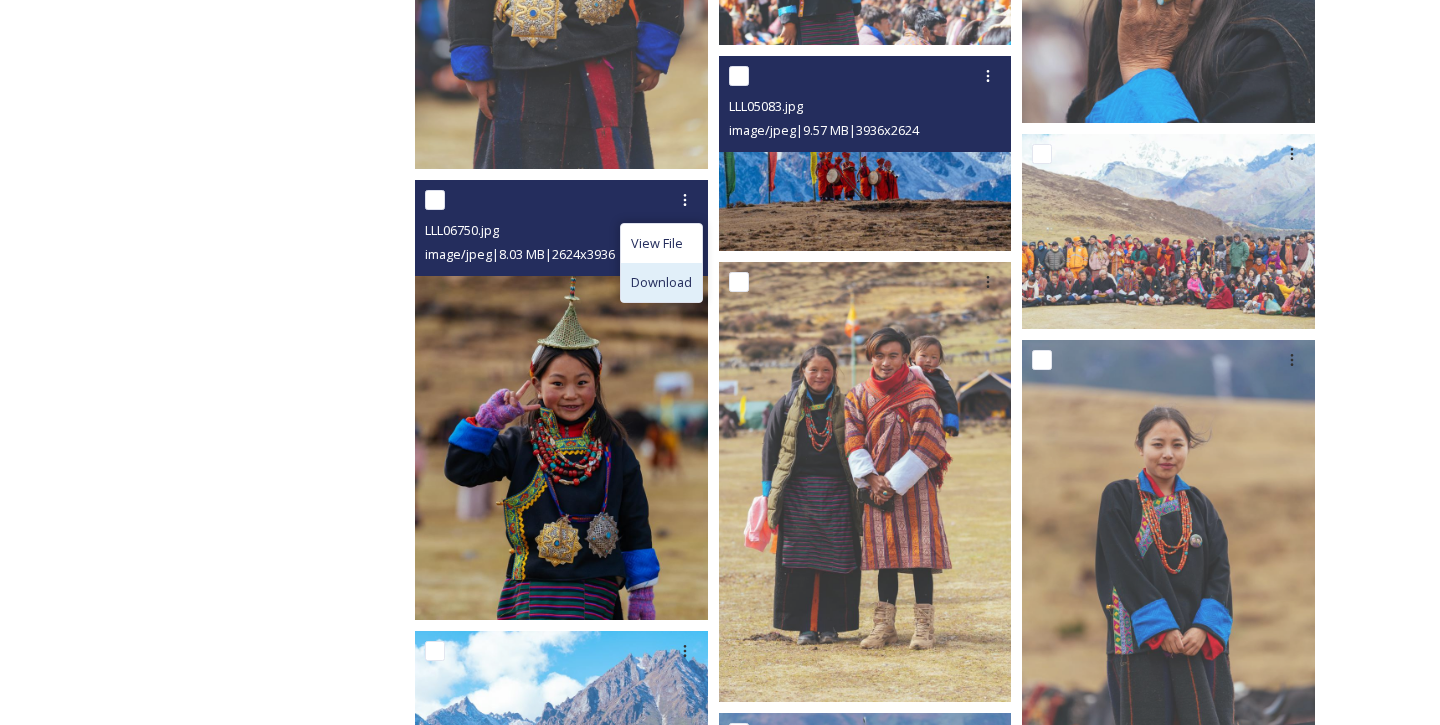 click on "Download" at bounding box center (661, 282) 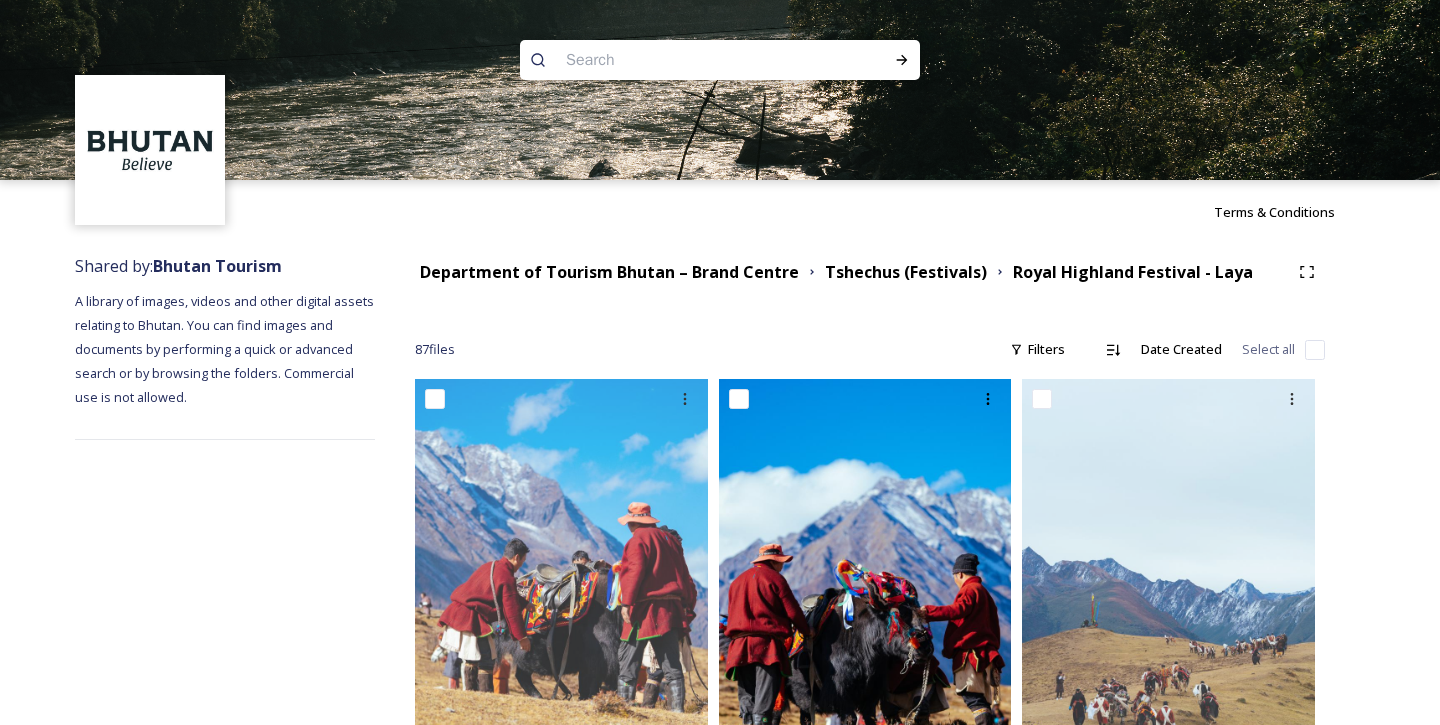 scroll, scrollTop: 0, scrollLeft: 0, axis: both 